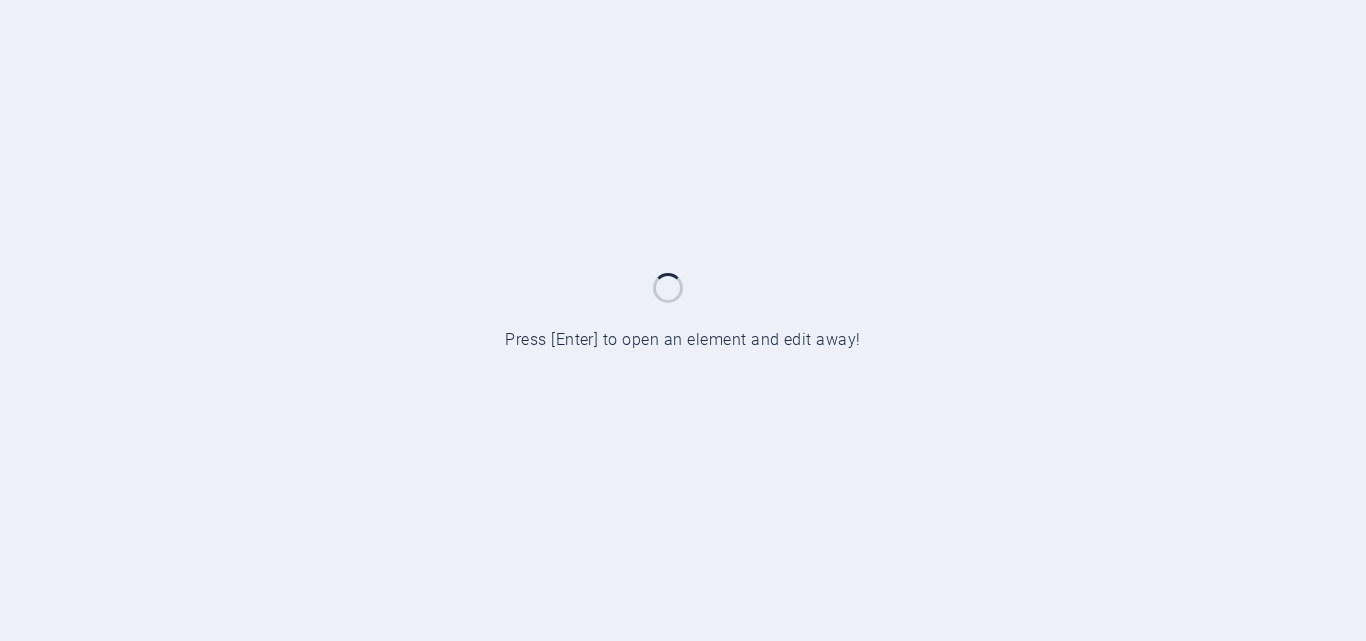 scroll, scrollTop: 0, scrollLeft: 0, axis: both 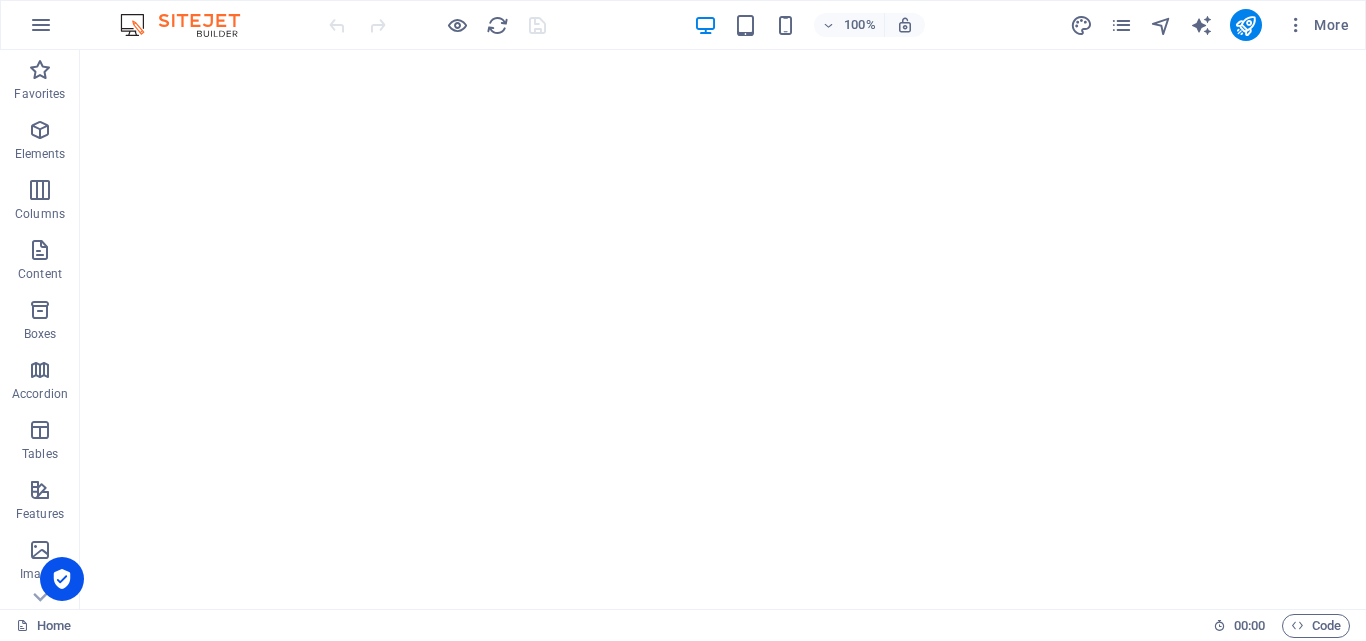 click on "More" at bounding box center (1213, 25) 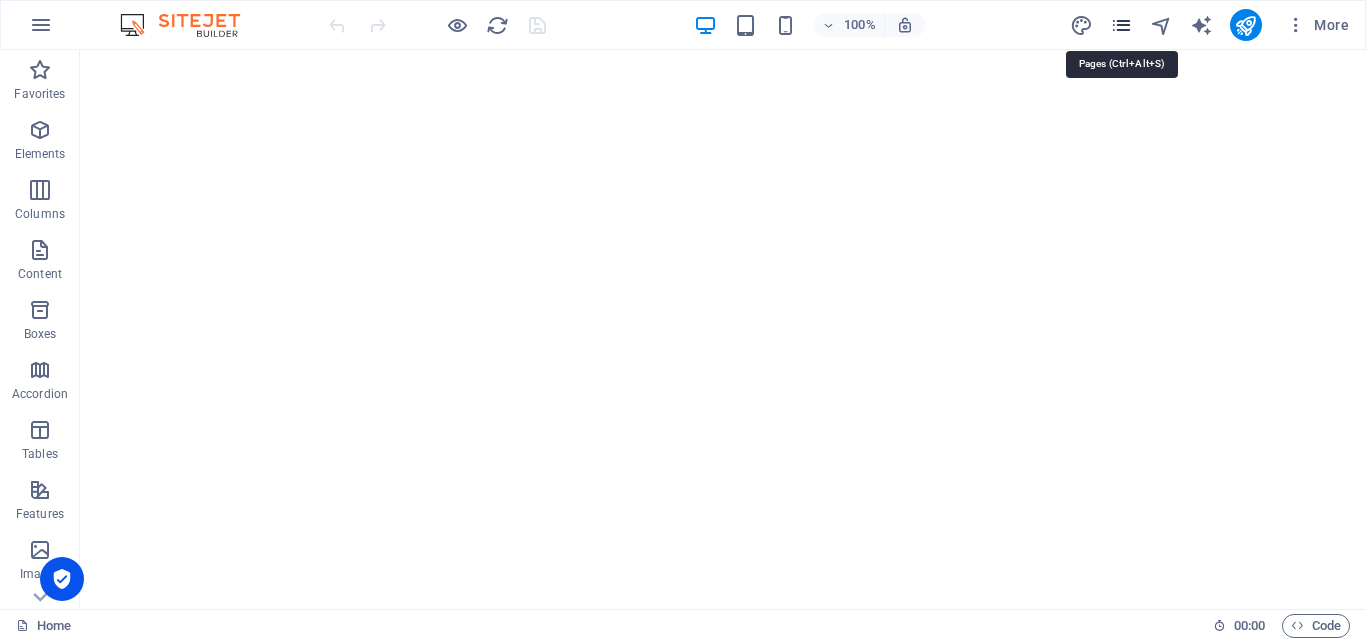 click at bounding box center (1121, 25) 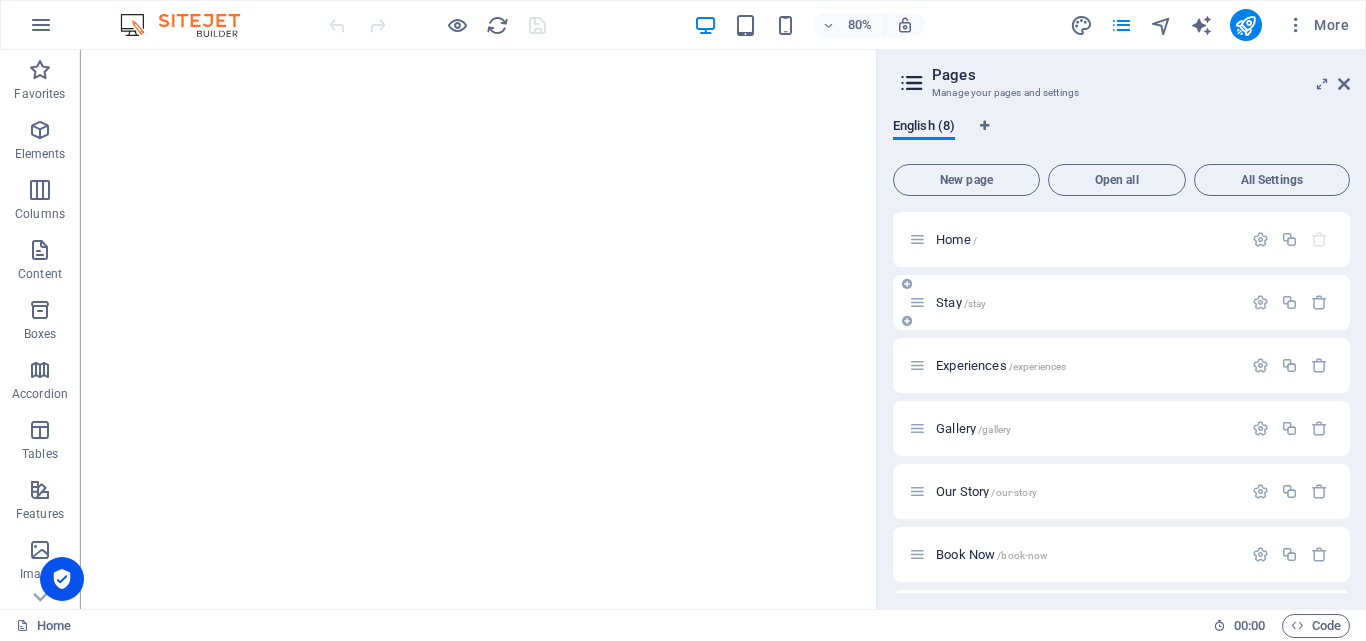 click on "Stay /stay" at bounding box center (1086, 302) 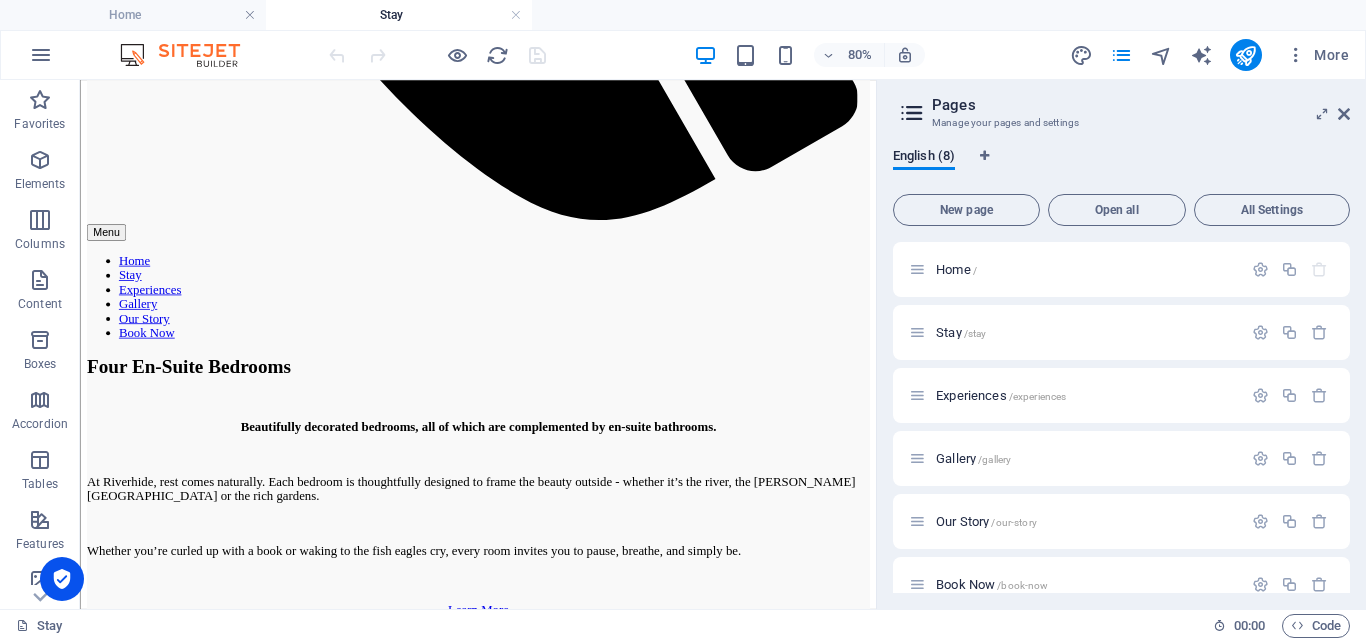 scroll, scrollTop: 2020, scrollLeft: 0, axis: vertical 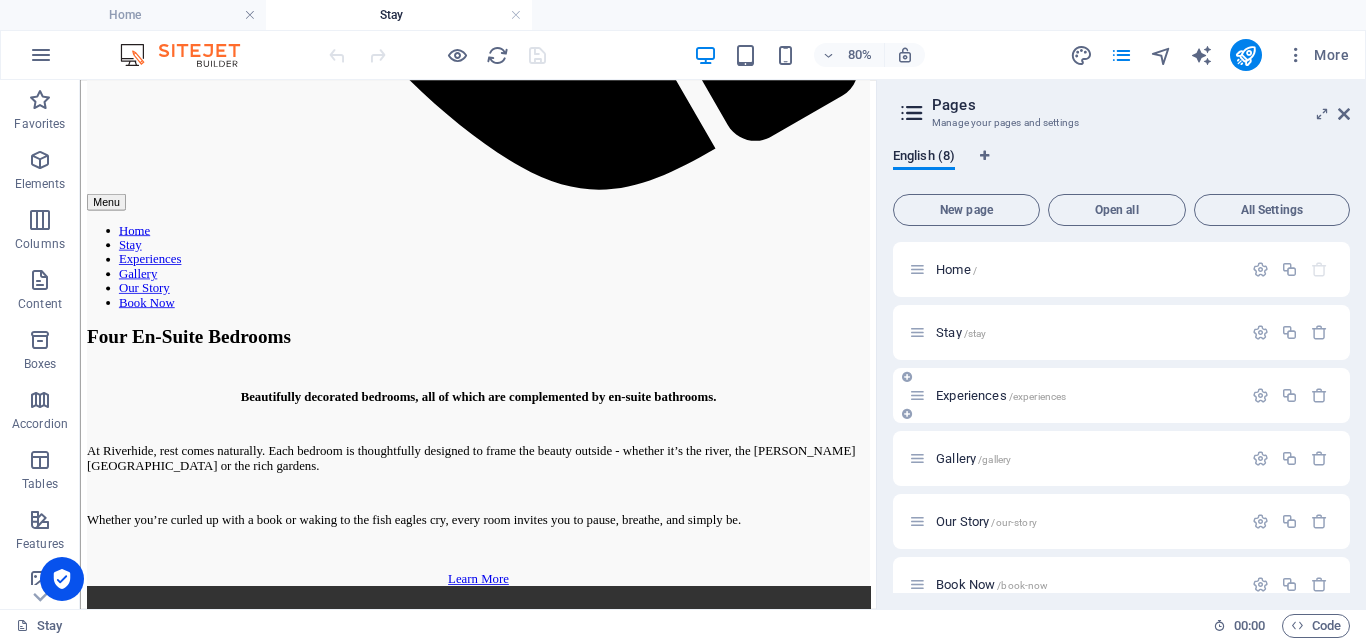 click on "Experiences /experiences" at bounding box center (1075, 395) 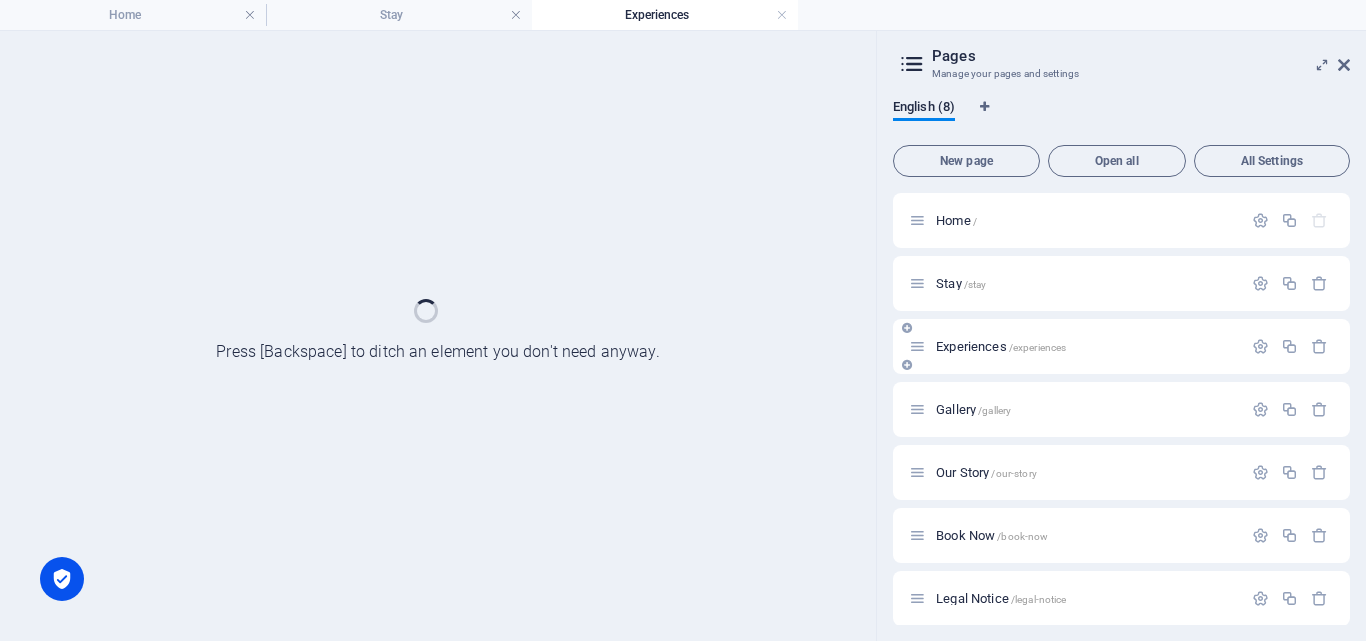 scroll, scrollTop: 0, scrollLeft: 0, axis: both 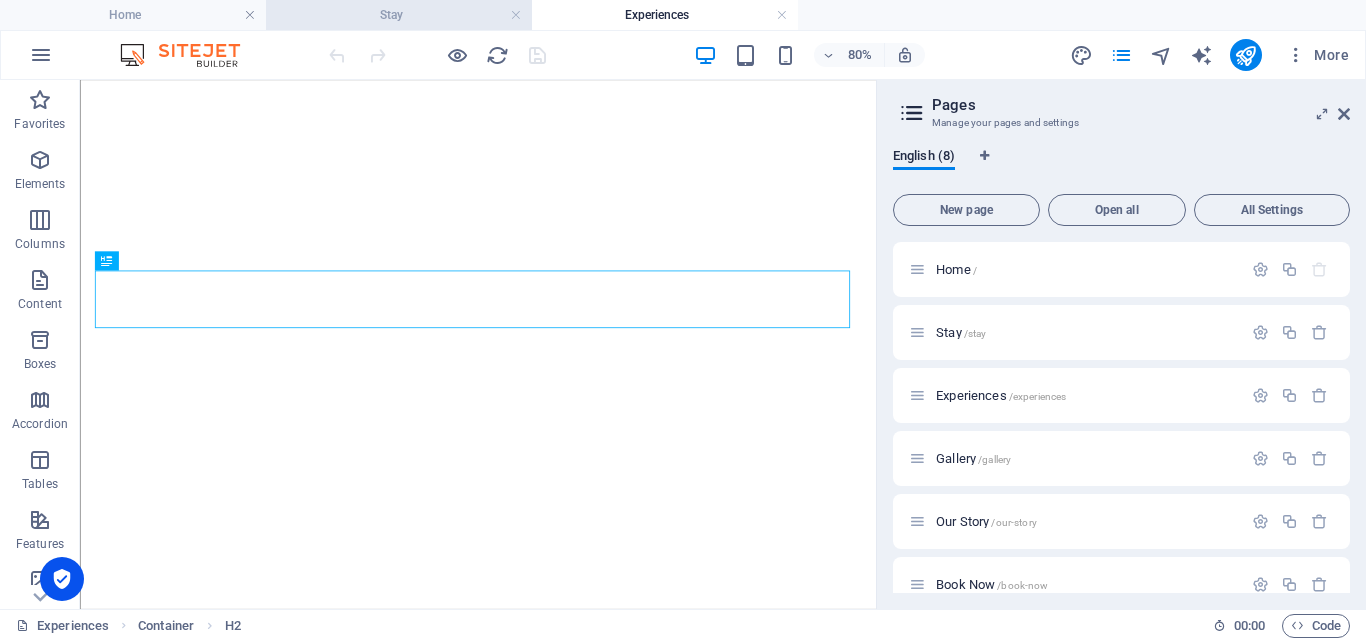 click on "Stay" at bounding box center [399, 15] 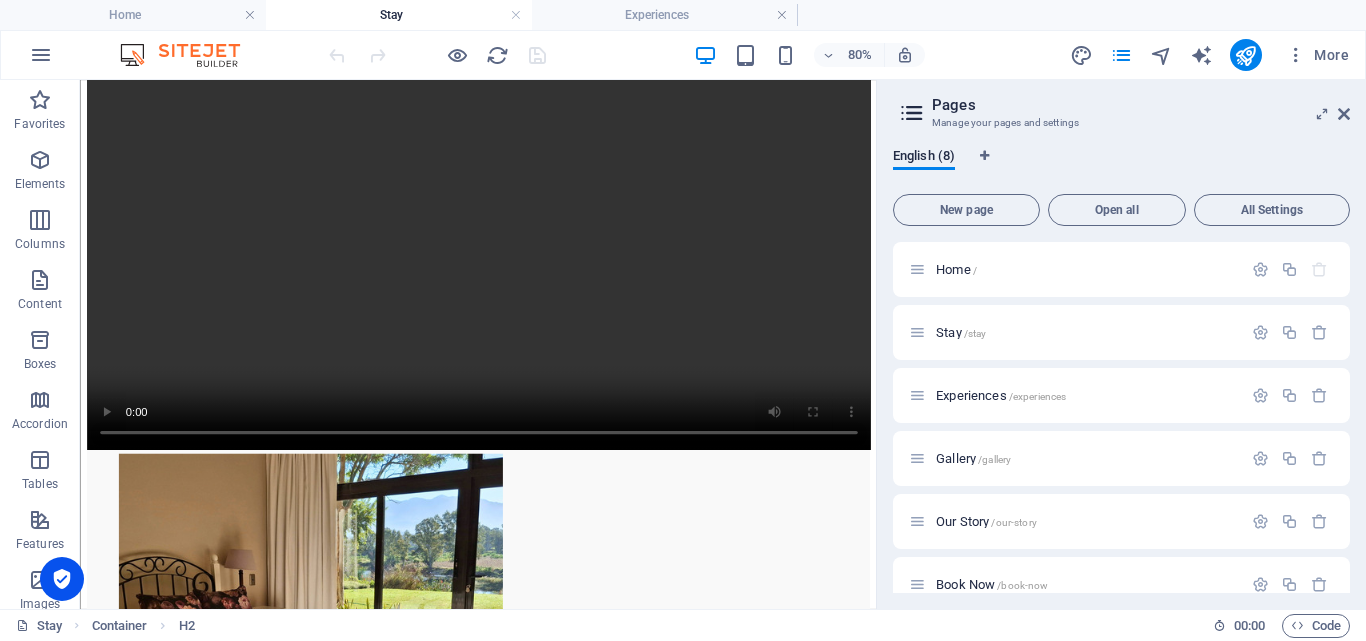 scroll, scrollTop: 0, scrollLeft: 0, axis: both 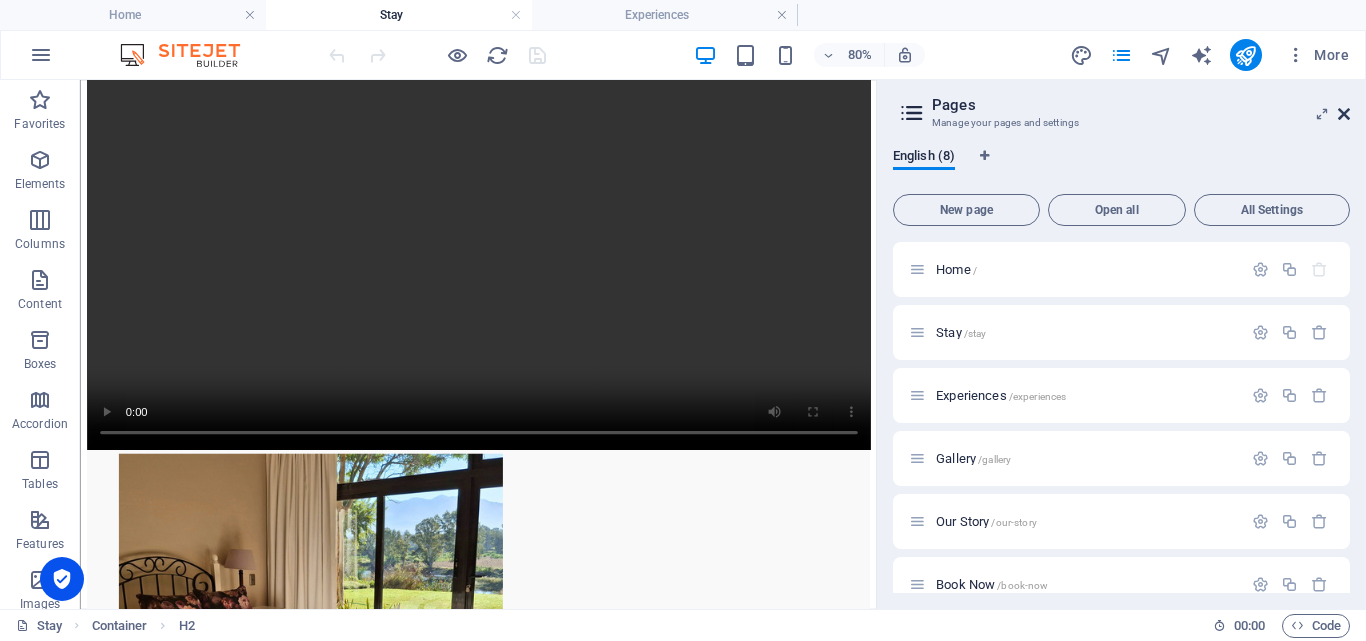 click at bounding box center (1344, 114) 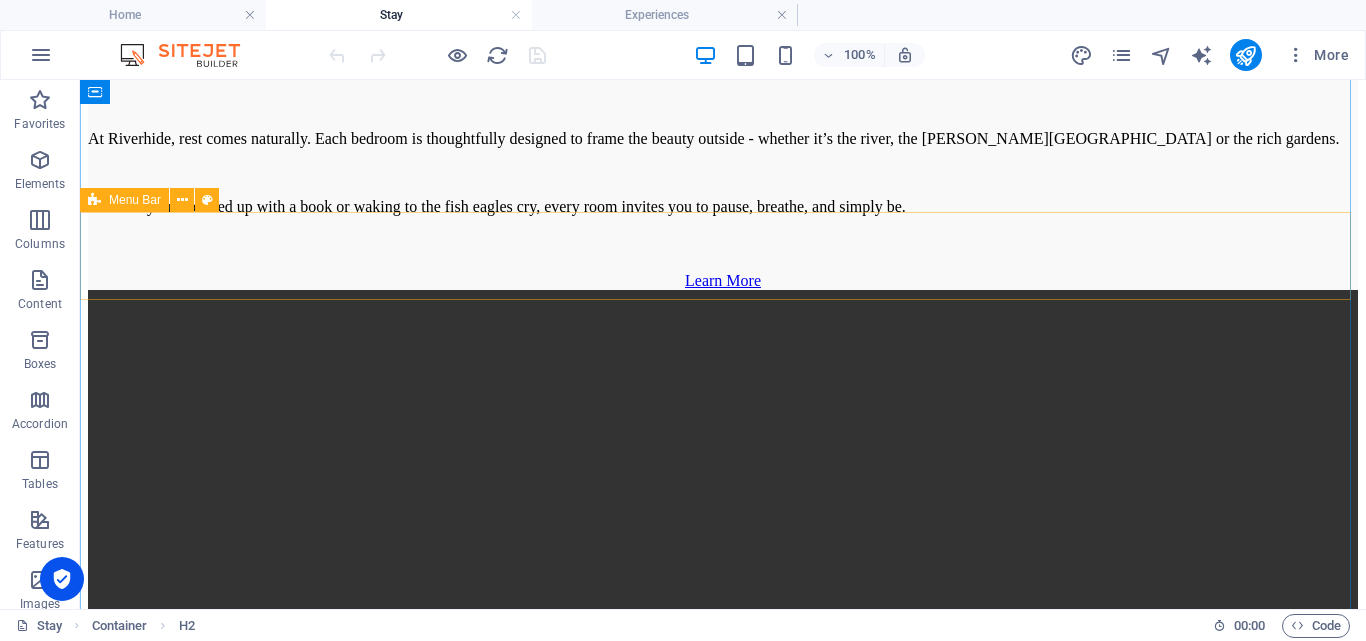 scroll, scrollTop: 2529, scrollLeft: 0, axis: vertical 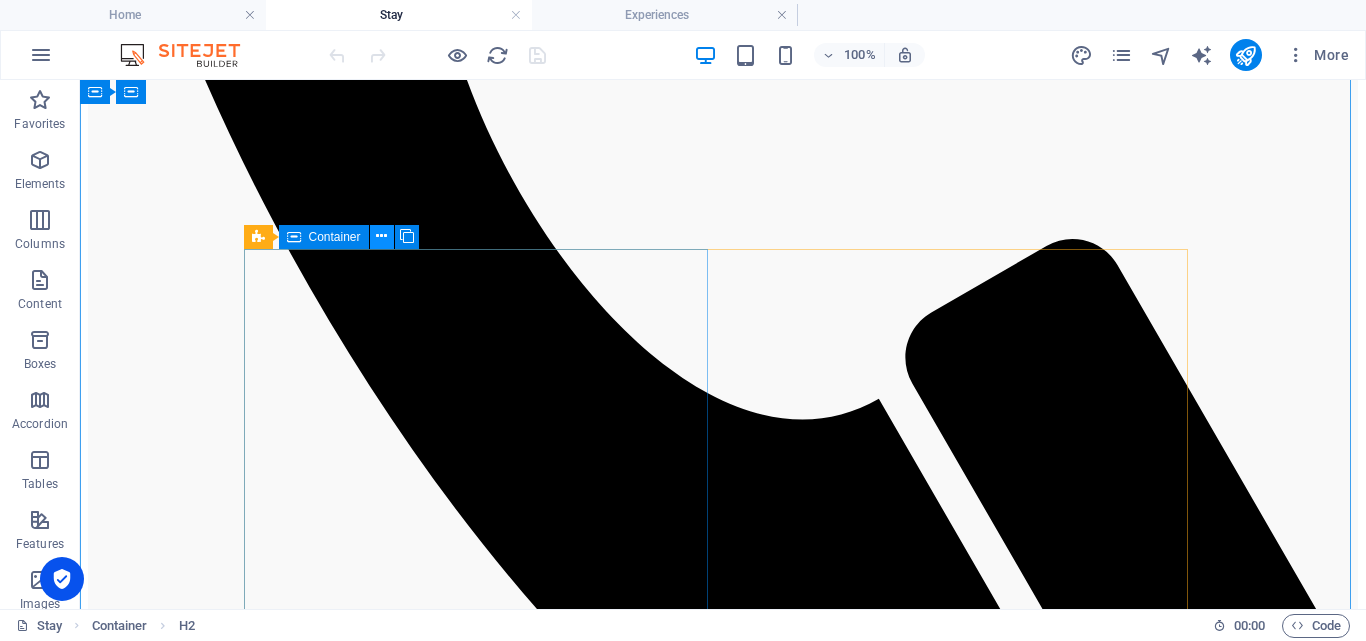 click at bounding box center (381, 236) 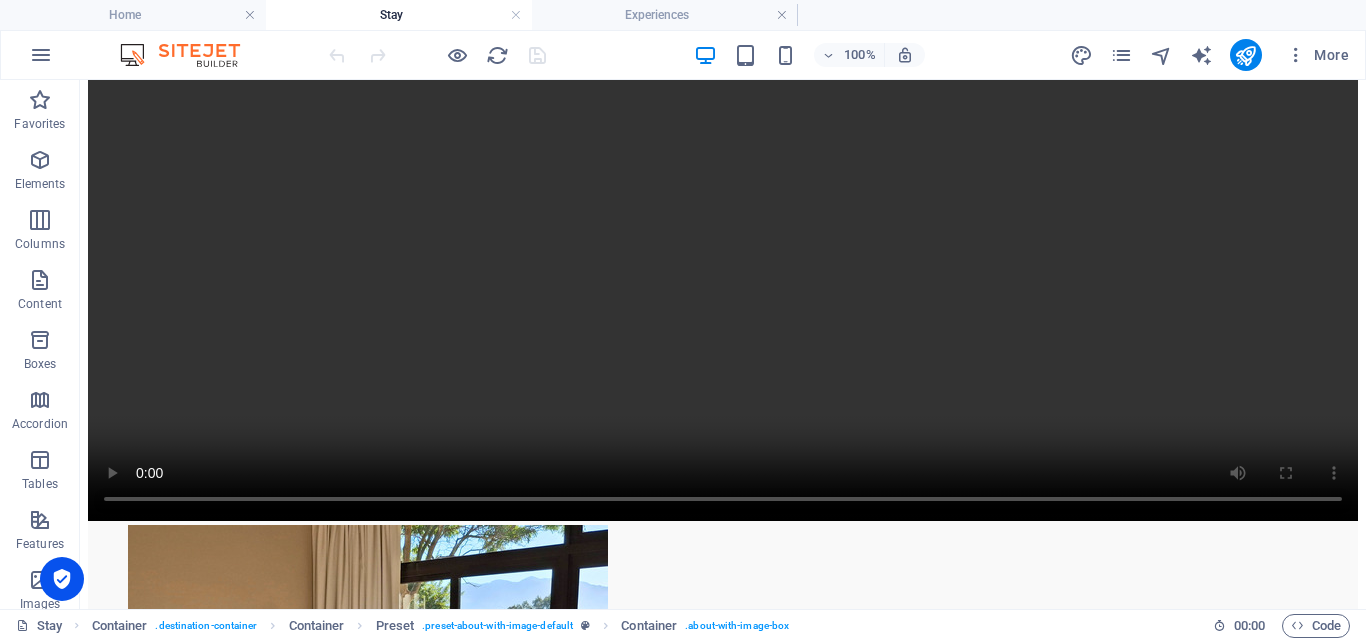 scroll, scrollTop: 3084, scrollLeft: 0, axis: vertical 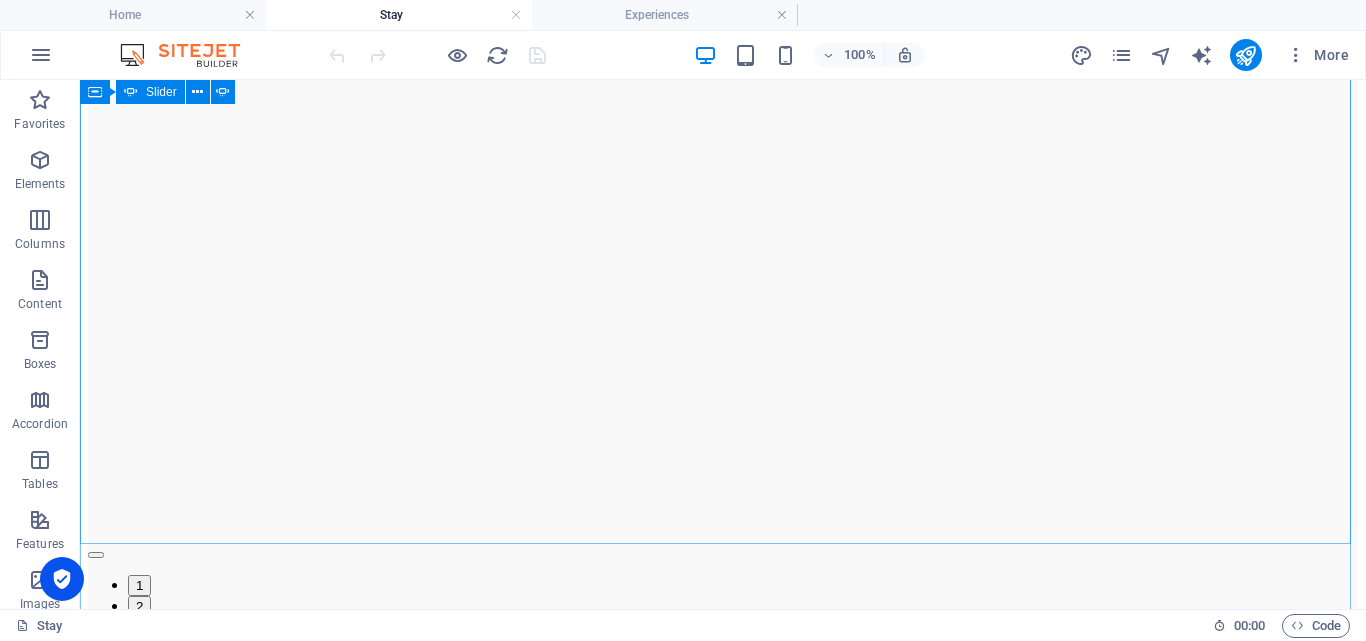 click at bounding box center (96, 555) 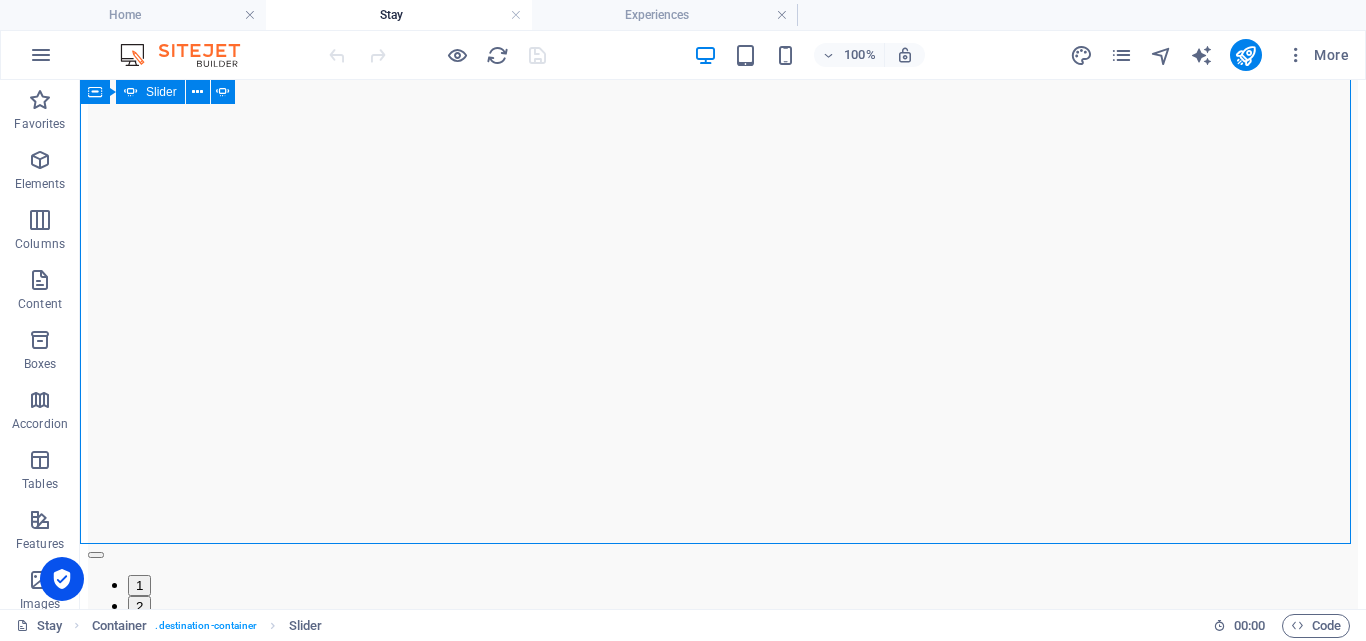 click at bounding box center (96, 555) 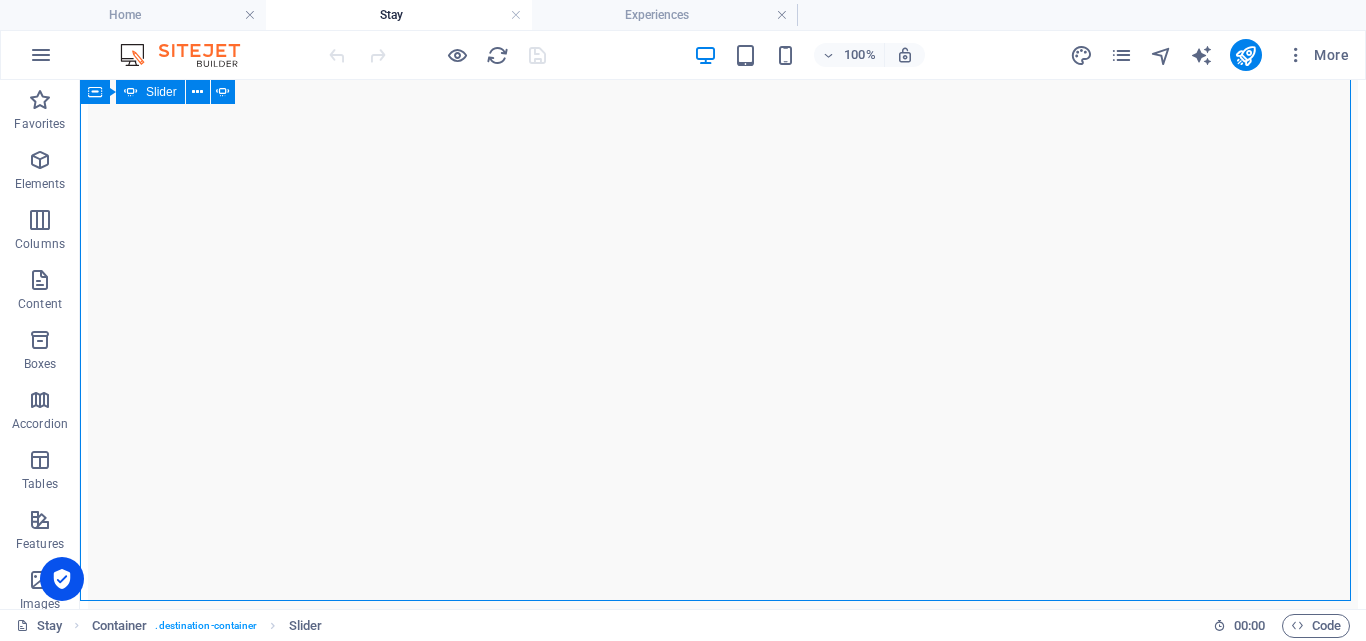 click at bounding box center (96, 612) 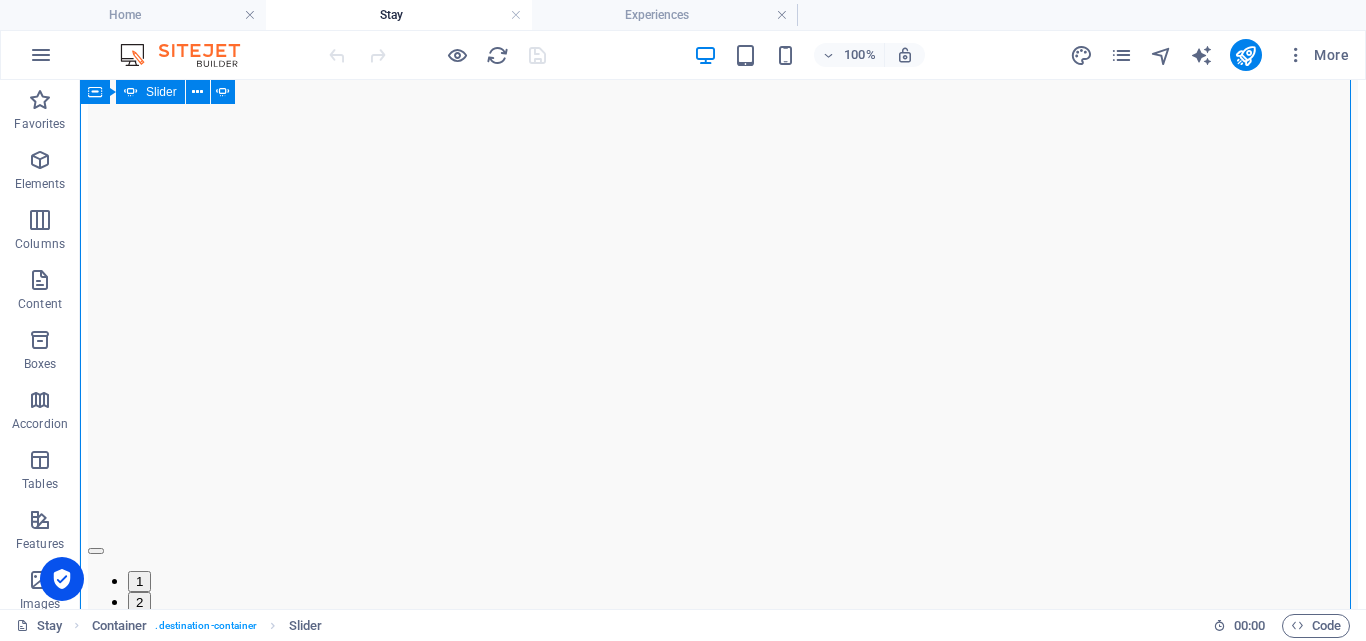 scroll, scrollTop: 112, scrollLeft: 0, axis: vertical 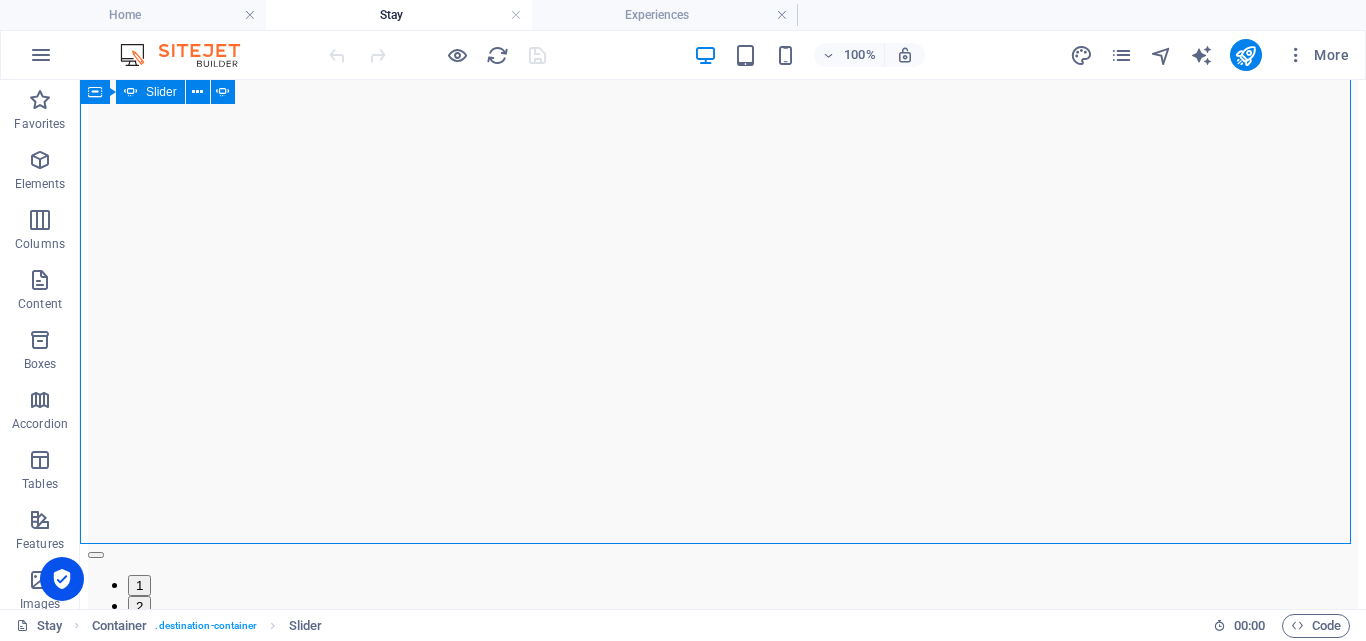 click at bounding box center (96, 555) 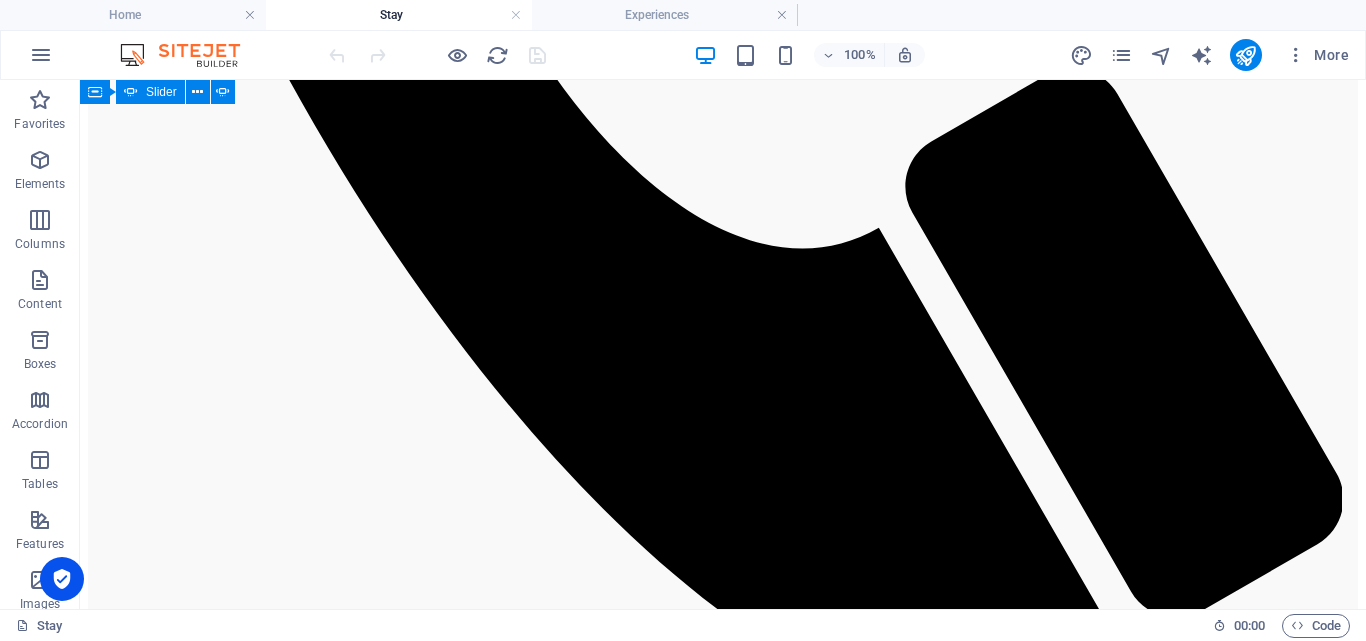 scroll, scrollTop: 1757, scrollLeft: 0, axis: vertical 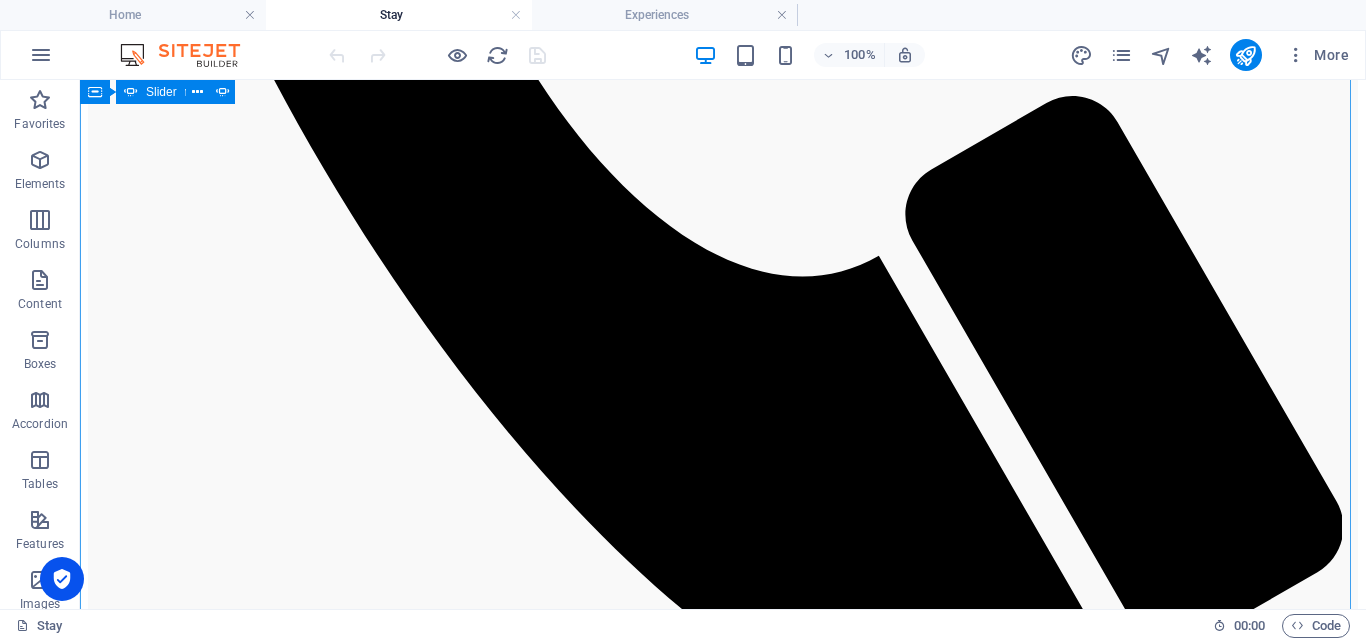 click on "Four En‑Suite Bedrooms Beautifully decorated bedrooms, all of which are complemented by en-suite bathrooms. At [GEOGRAPHIC_DATA], rest comes naturally. Each bedroom is thoughtfully designed to frame the beauty outside - whether it’s the river, the [PERSON_NAME][GEOGRAPHIC_DATA] or the rich gardens.  Whether you’re curled up with a book or waking to the fish eagles cry, every room invites you to pause, breathe, and simply be. Learn More  Spacious by Design, Cozy by Nature A place where families reconnect, friends unwind, and couples find calm. The layout is spacious yet cozy, designed to let people come together while still offering quiet corners to escape to. Book Direct Private. Peaceful. Yours — just book it. 071 168 6377 Email Your riverfront retreat is a click away. [EMAIL_ADDRESS][DOMAIN_NAME] Airbnb Want to book via Airbnb instead? You're welcome to use our Airbnb listing for a secure and familiar experience. Freedom to Roam, Space to Breathe" at bounding box center [723, 7188] 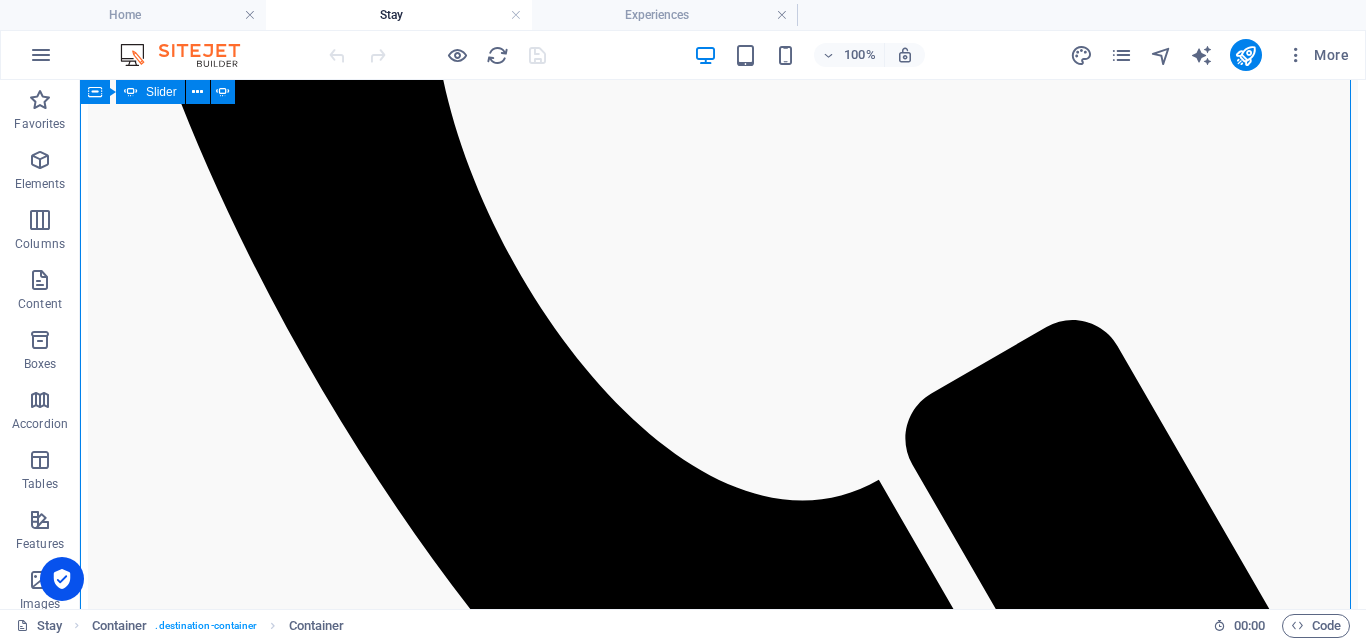 scroll, scrollTop: 1532, scrollLeft: 0, axis: vertical 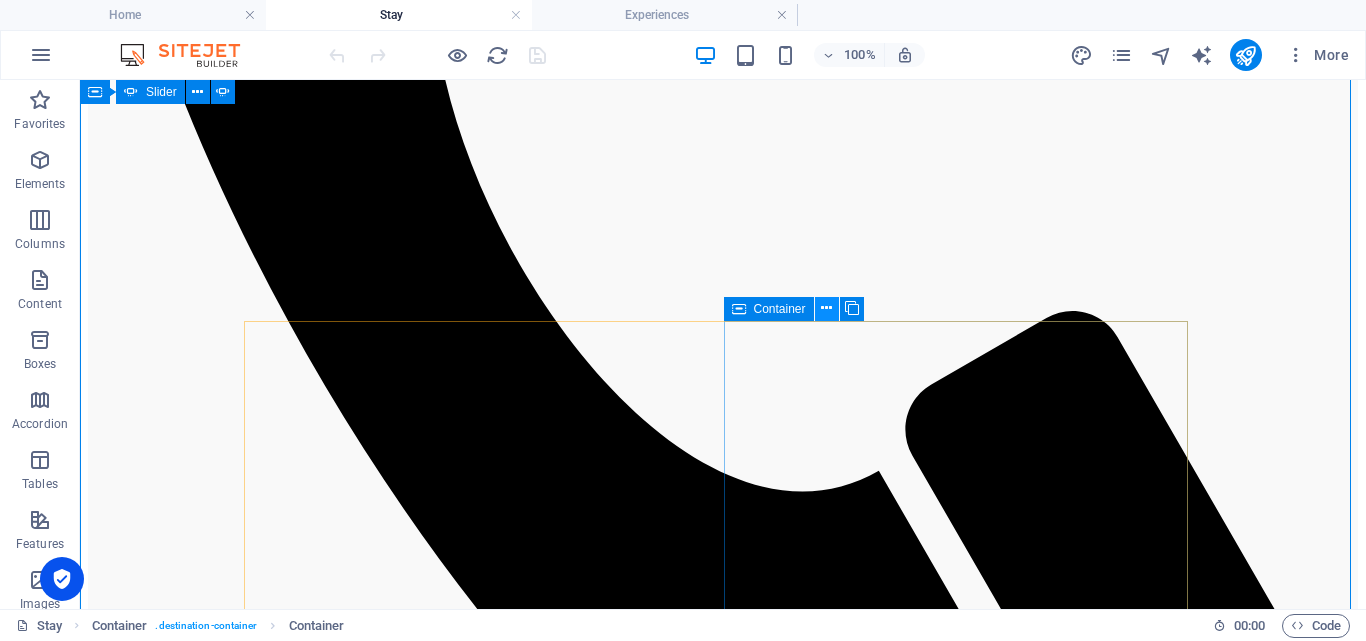 click at bounding box center (826, 308) 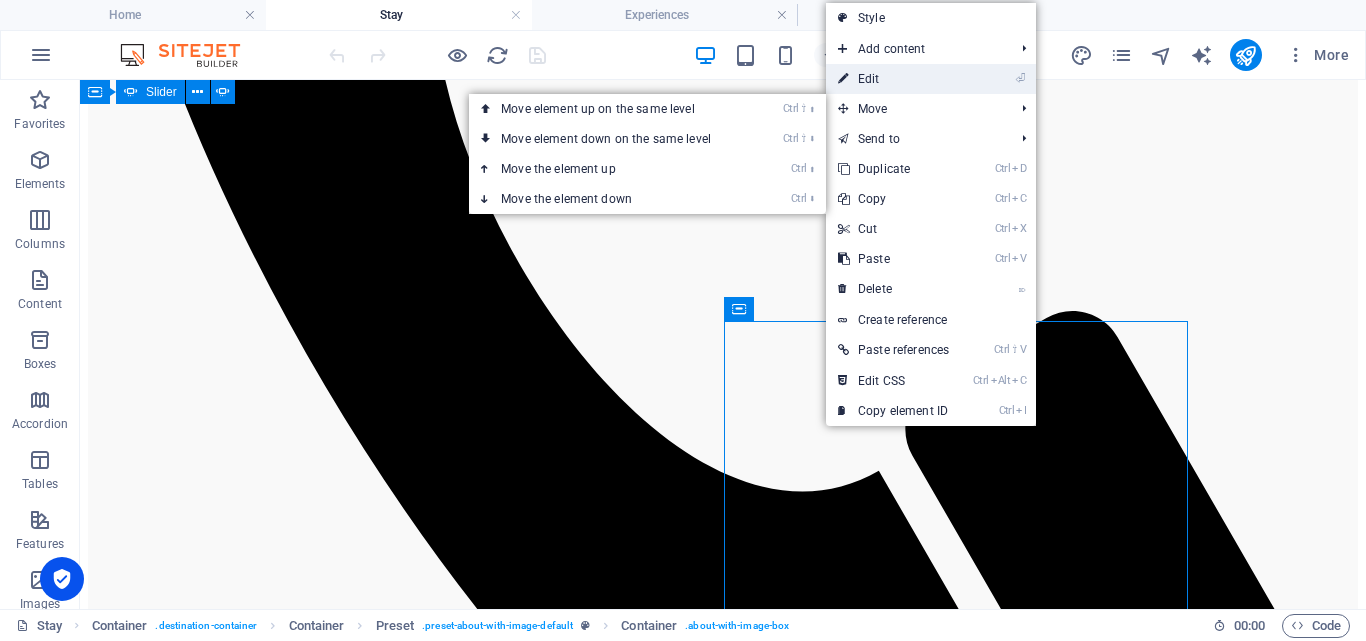 drag, startPoint x: 906, startPoint y: 73, endPoint x: 181, endPoint y: 242, distance: 744.4367 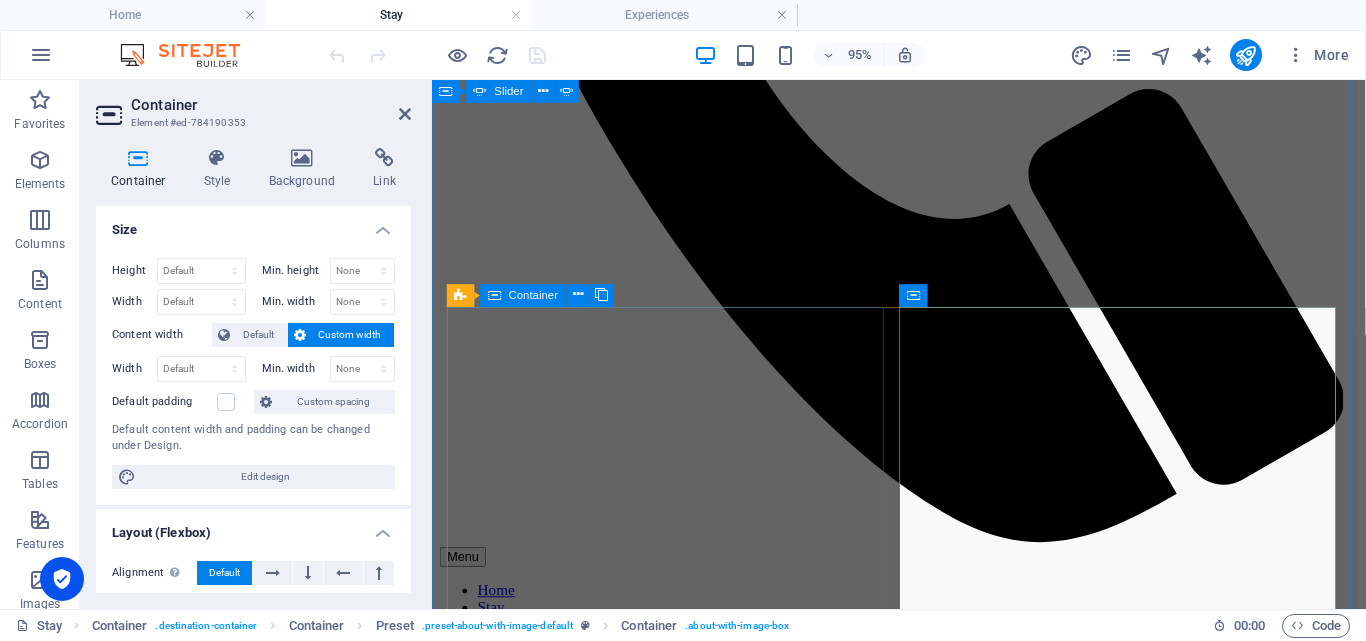 scroll, scrollTop: 1560, scrollLeft: 0, axis: vertical 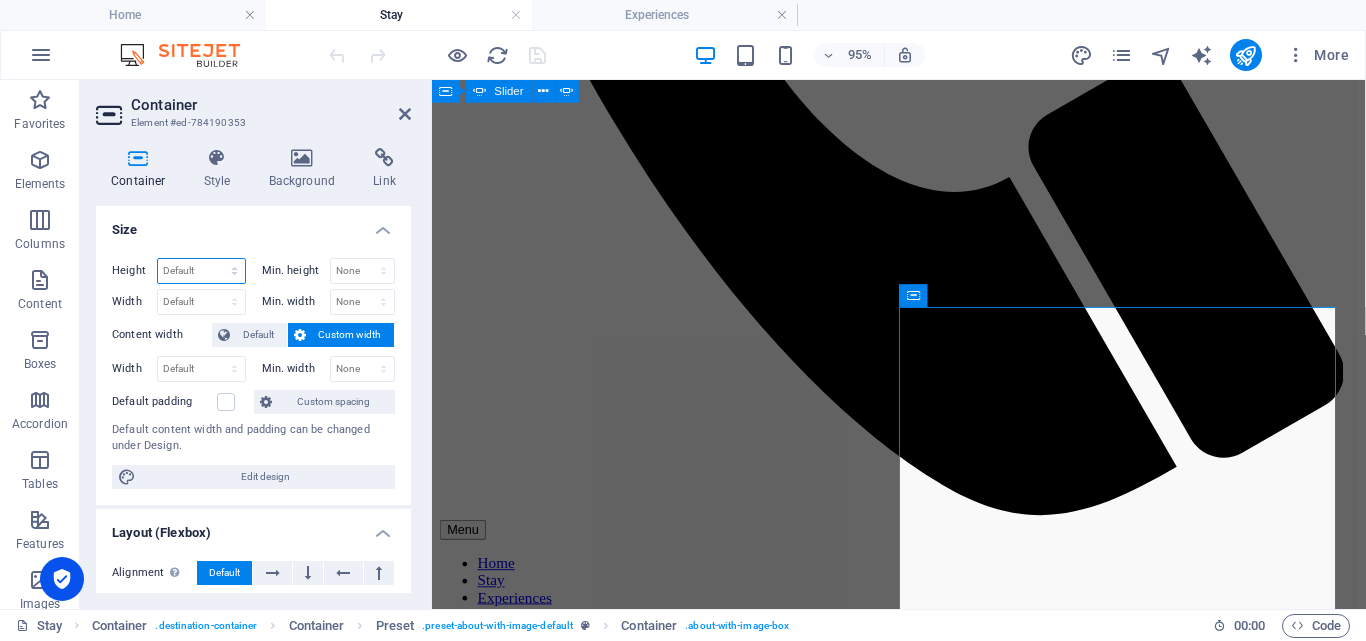 click on "Default px rem % vh vw" at bounding box center (201, 271) 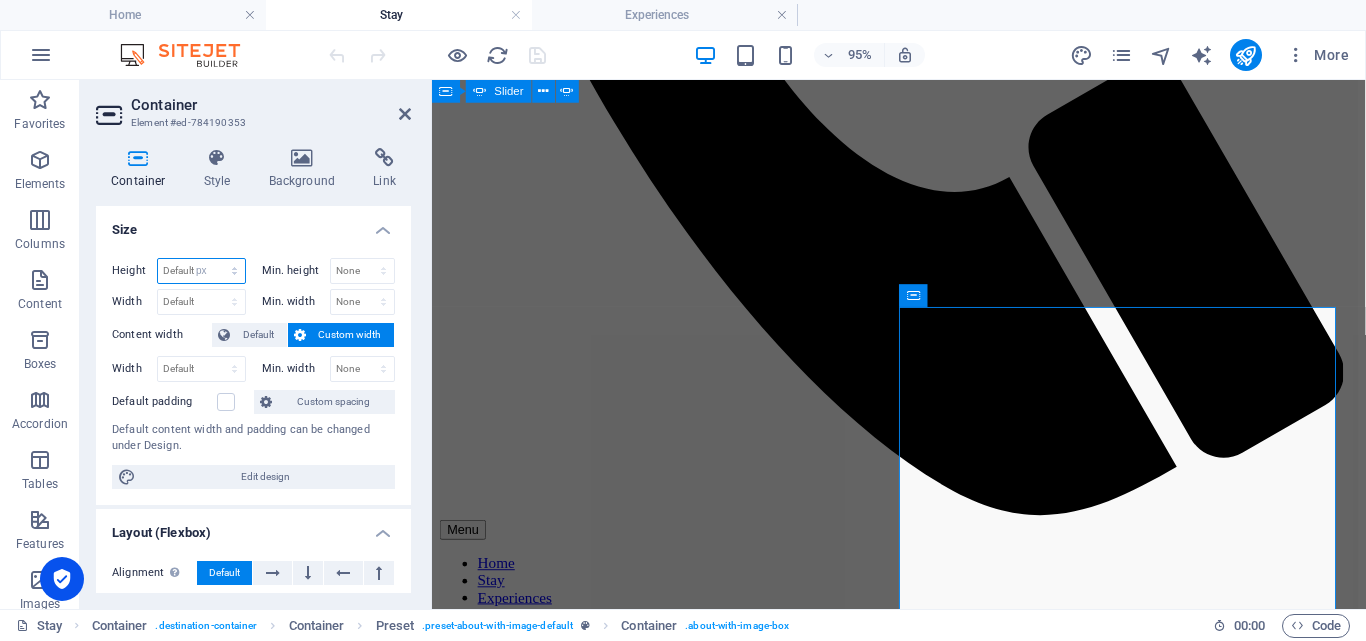 click on "Default px rem % vh vw" at bounding box center [201, 271] 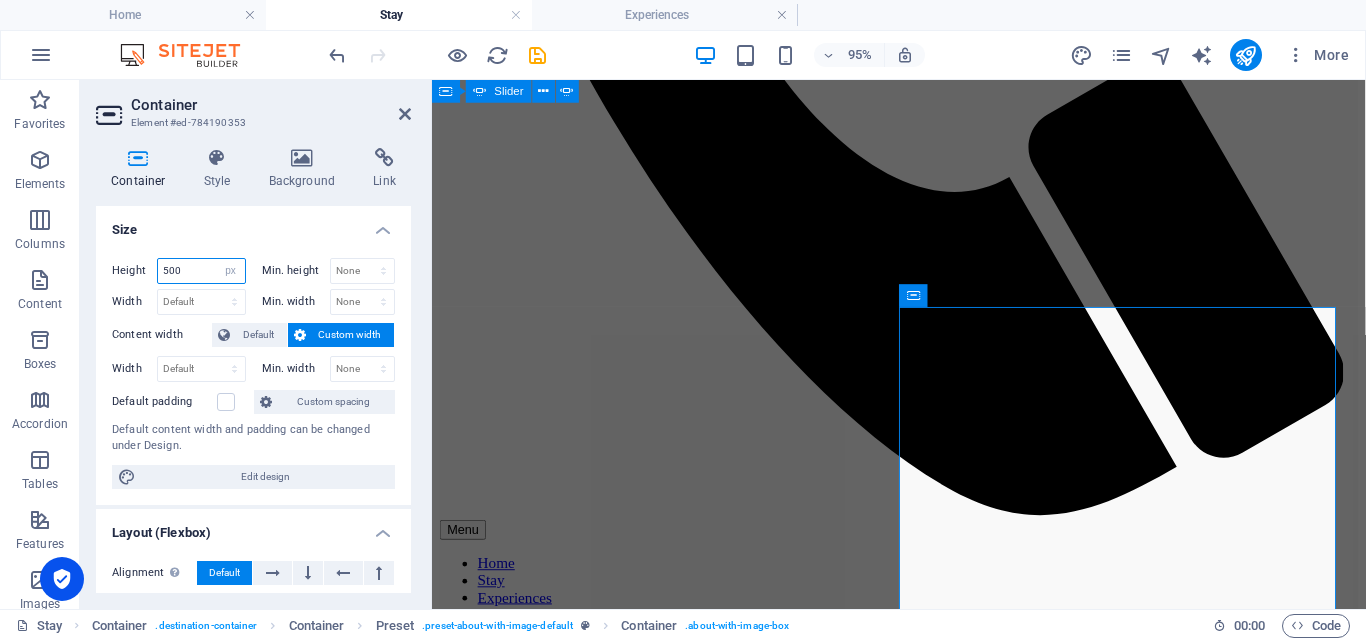 type on "500" 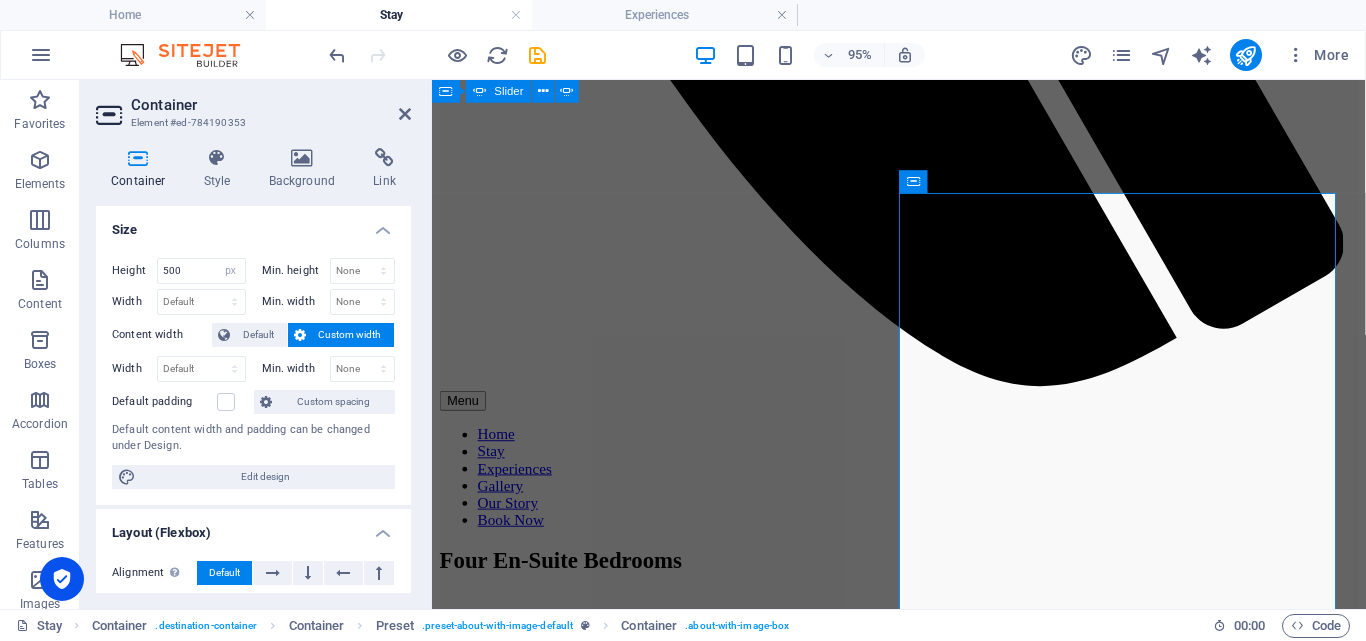 scroll, scrollTop: 1680, scrollLeft: 0, axis: vertical 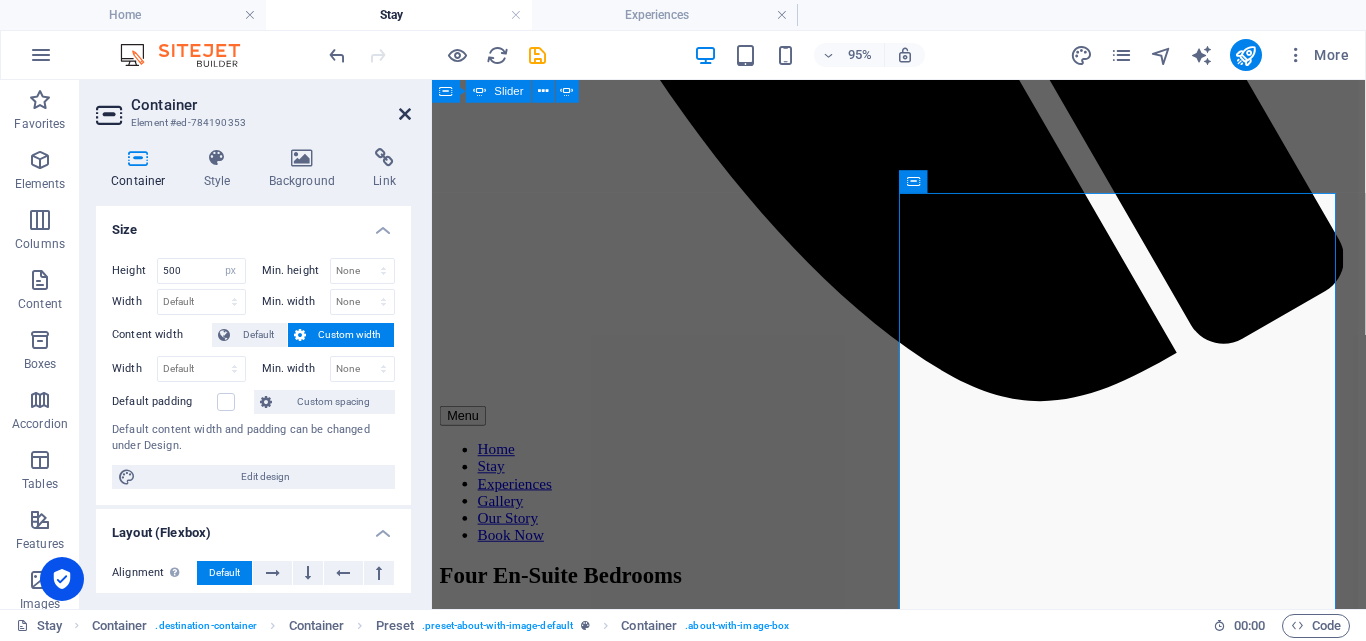 click at bounding box center (405, 114) 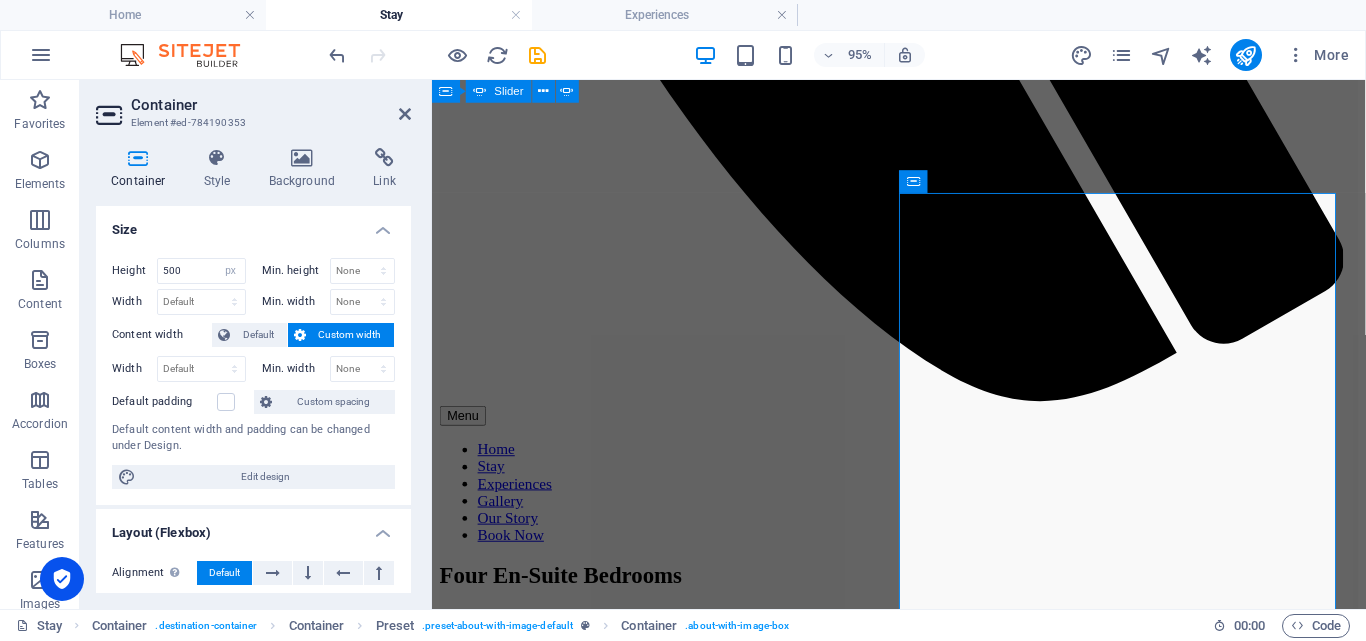 scroll, scrollTop: 1652, scrollLeft: 0, axis: vertical 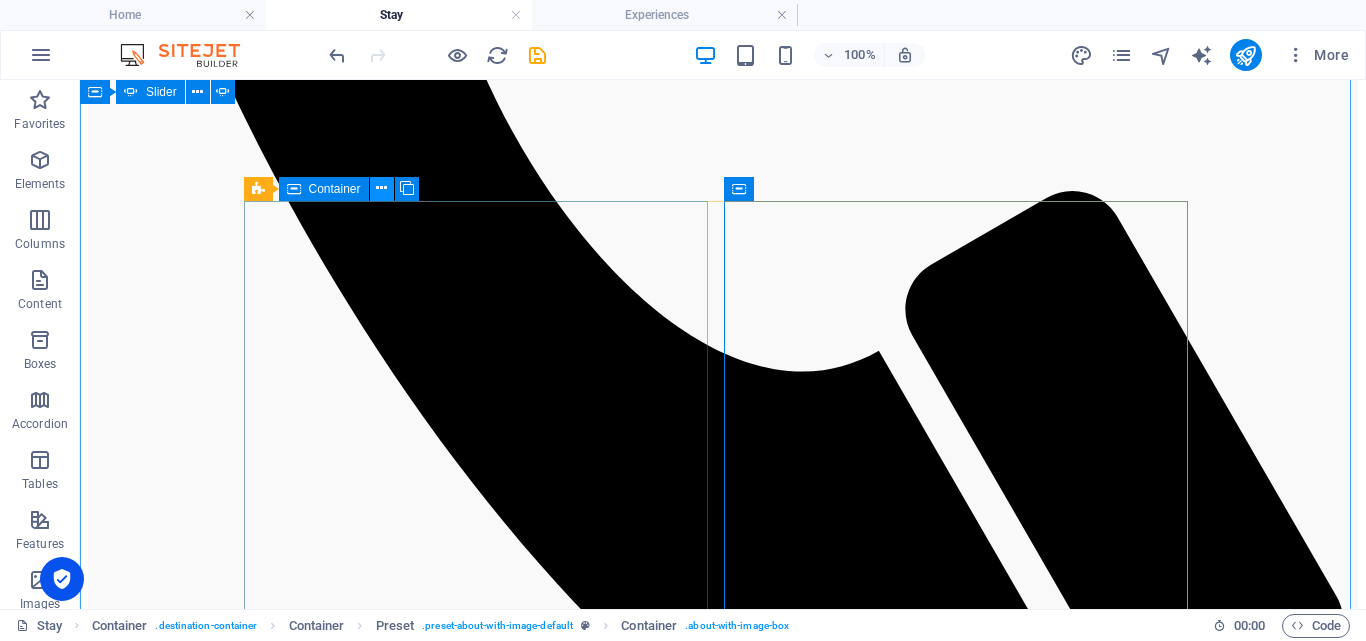 click at bounding box center (381, 188) 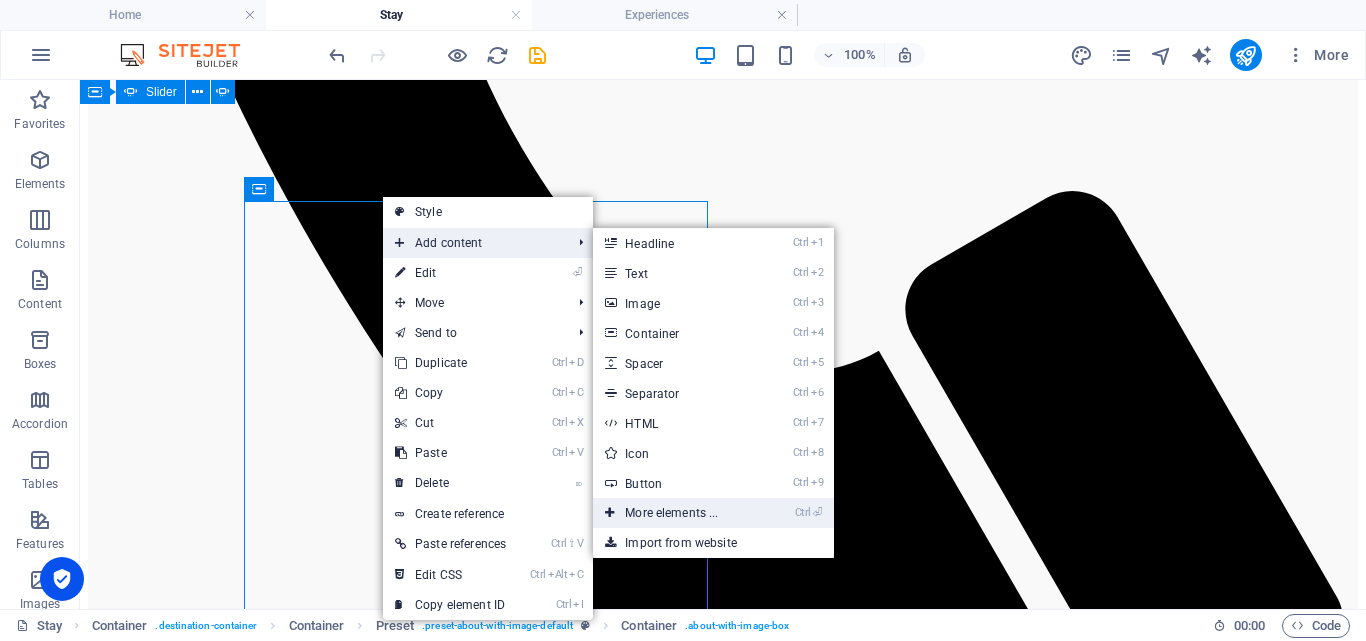 drag, startPoint x: 665, startPoint y: 501, endPoint x: 206, endPoint y: 381, distance: 474.42703 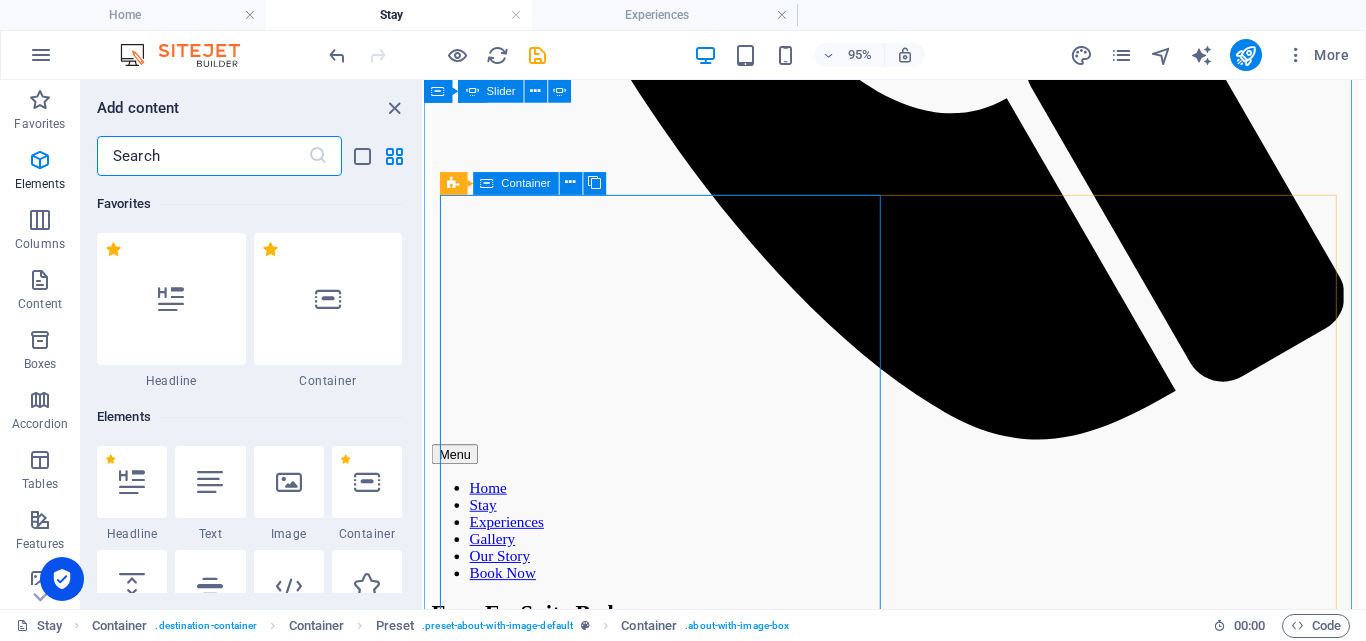 scroll, scrollTop: 1680, scrollLeft: 0, axis: vertical 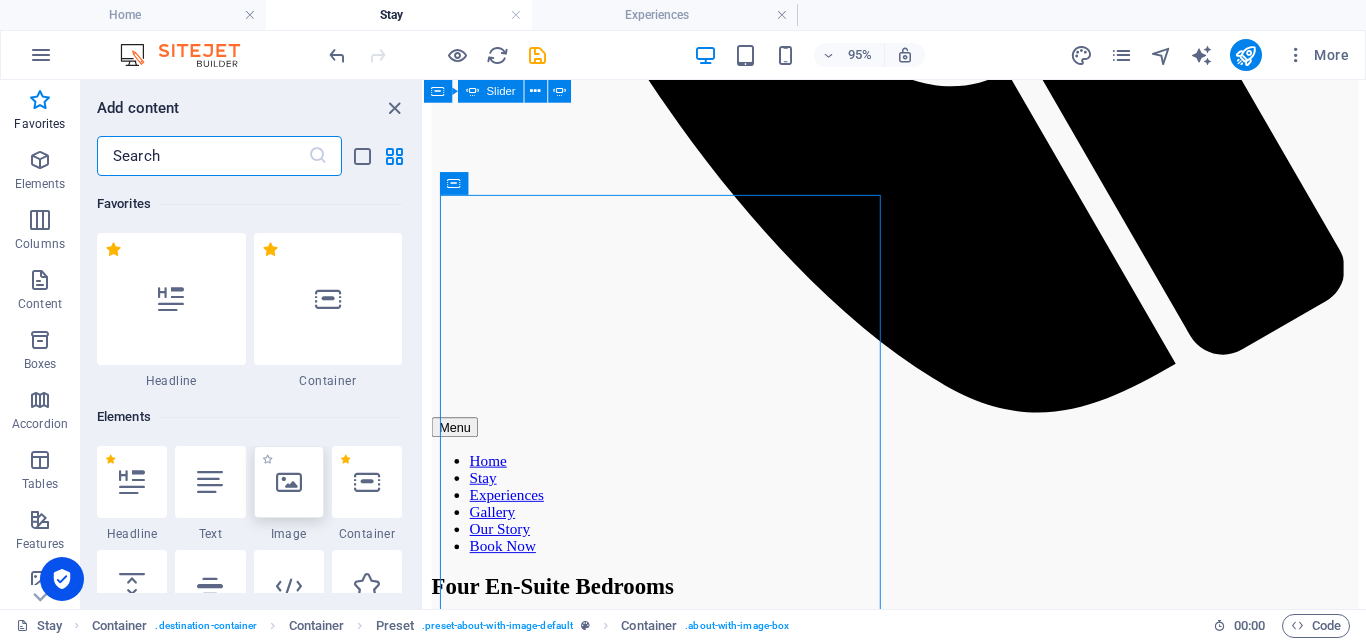 click at bounding box center [289, 482] 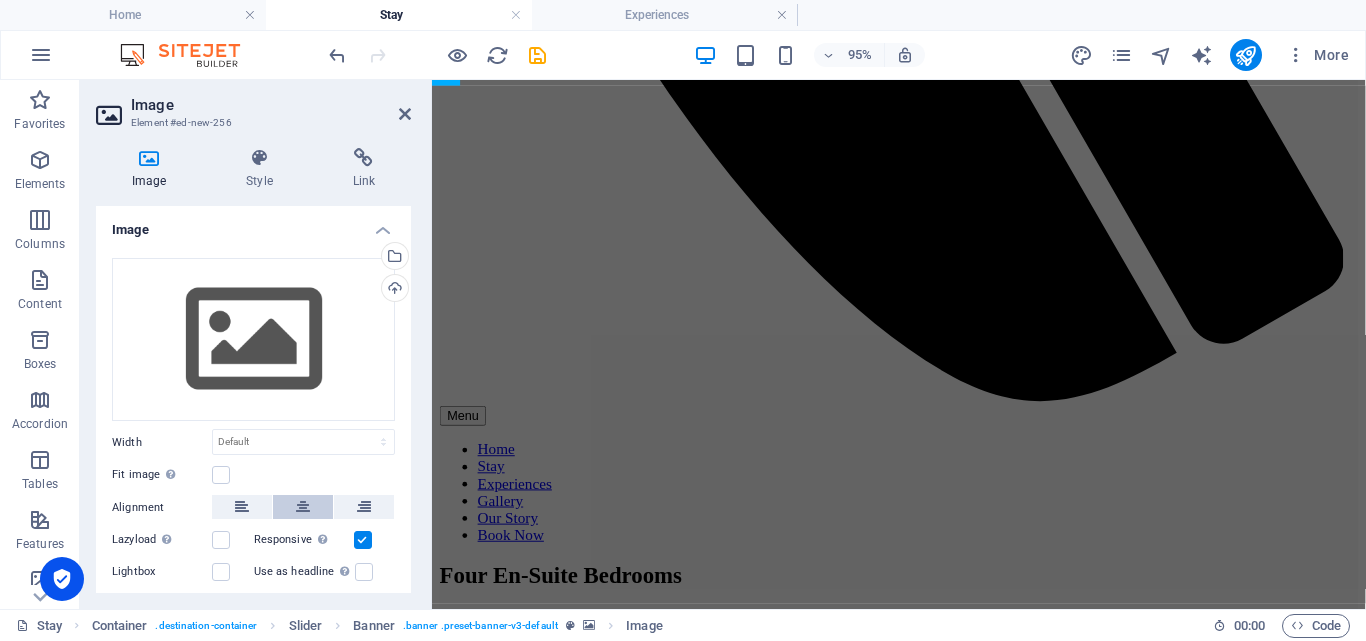 scroll, scrollTop: 26, scrollLeft: 0, axis: vertical 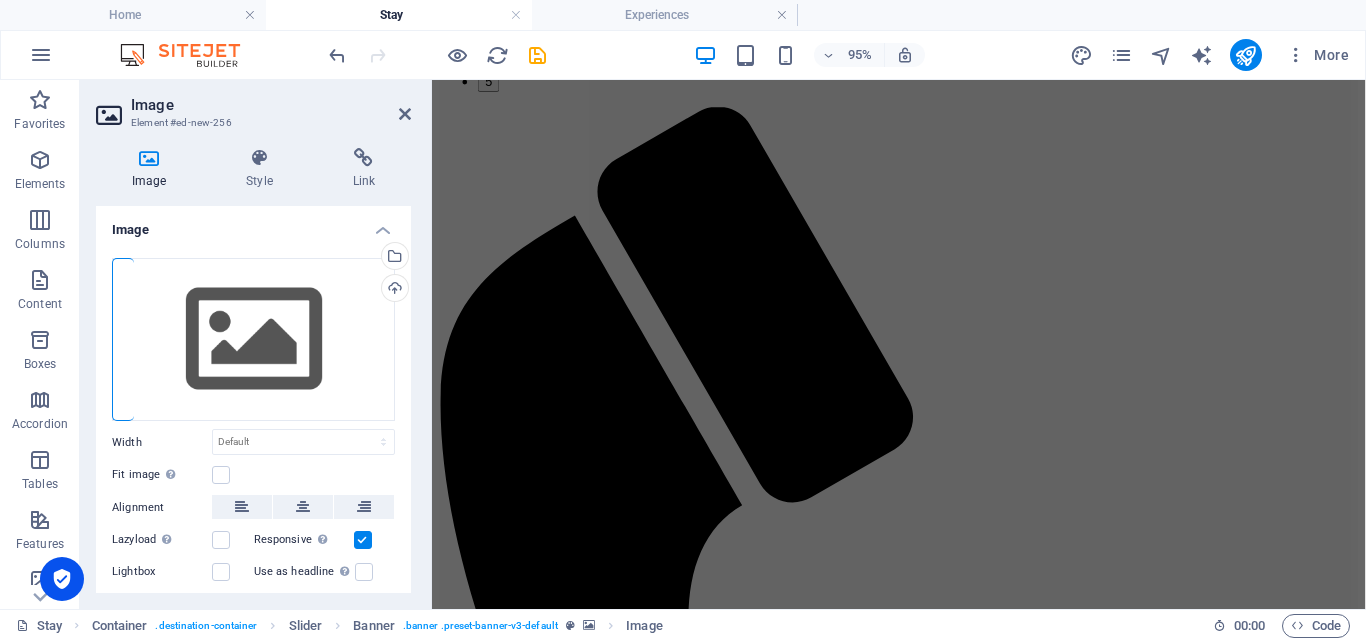 drag, startPoint x: 1408, startPoint y: 211, endPoint x: 1294, endPoint y: 713, distance: 514.7815 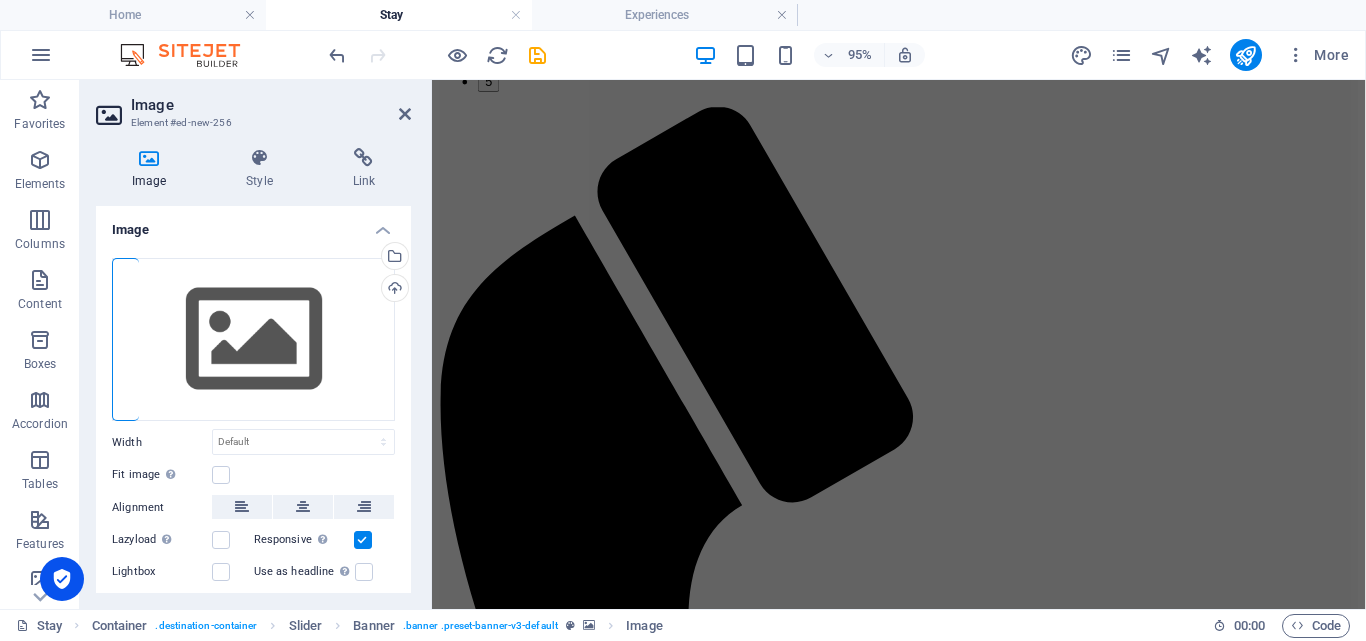 scroll, scrollTop: 1088, scrollLeft: 0, axis: vertical 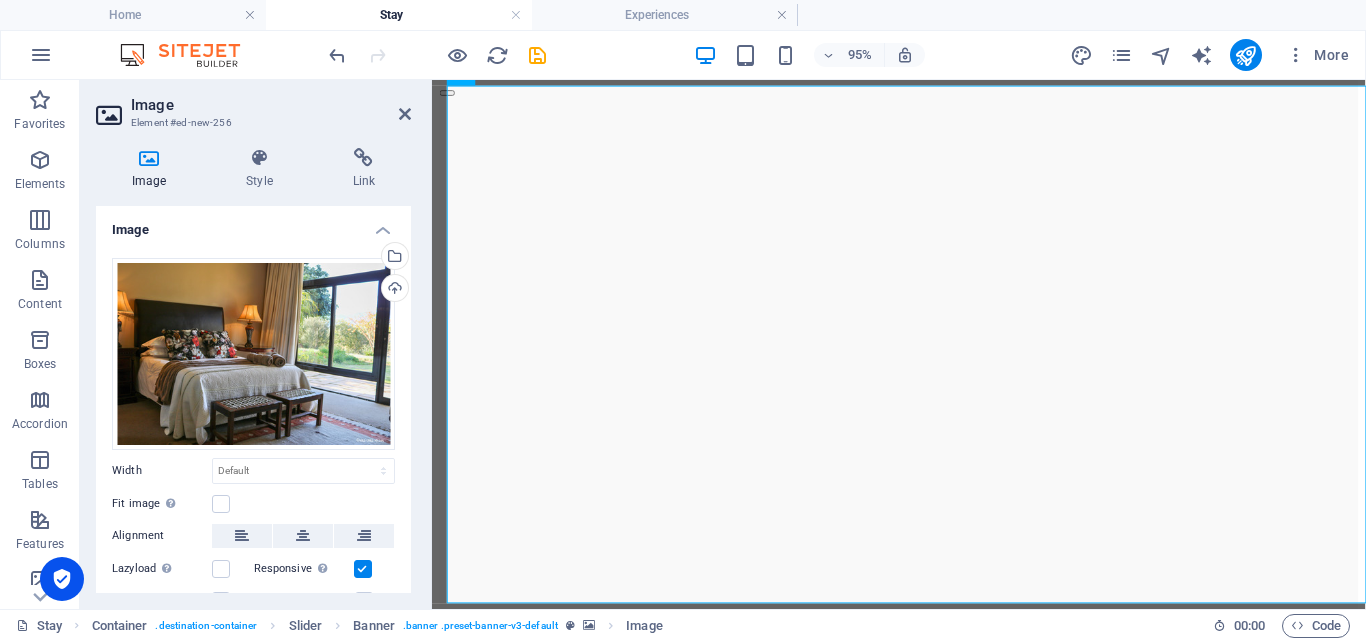 click at bounding box center [-1012, 2727] 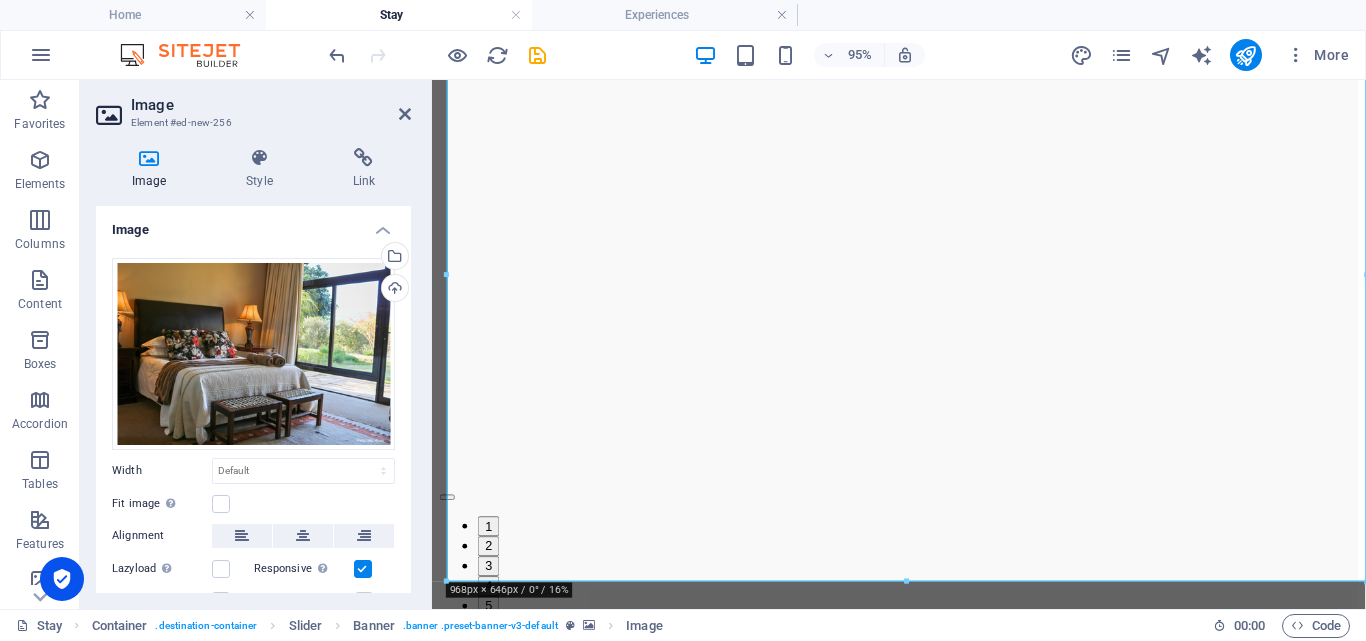 scroll, scrollTop: 126, scrollLeft: 0, axis: vertical 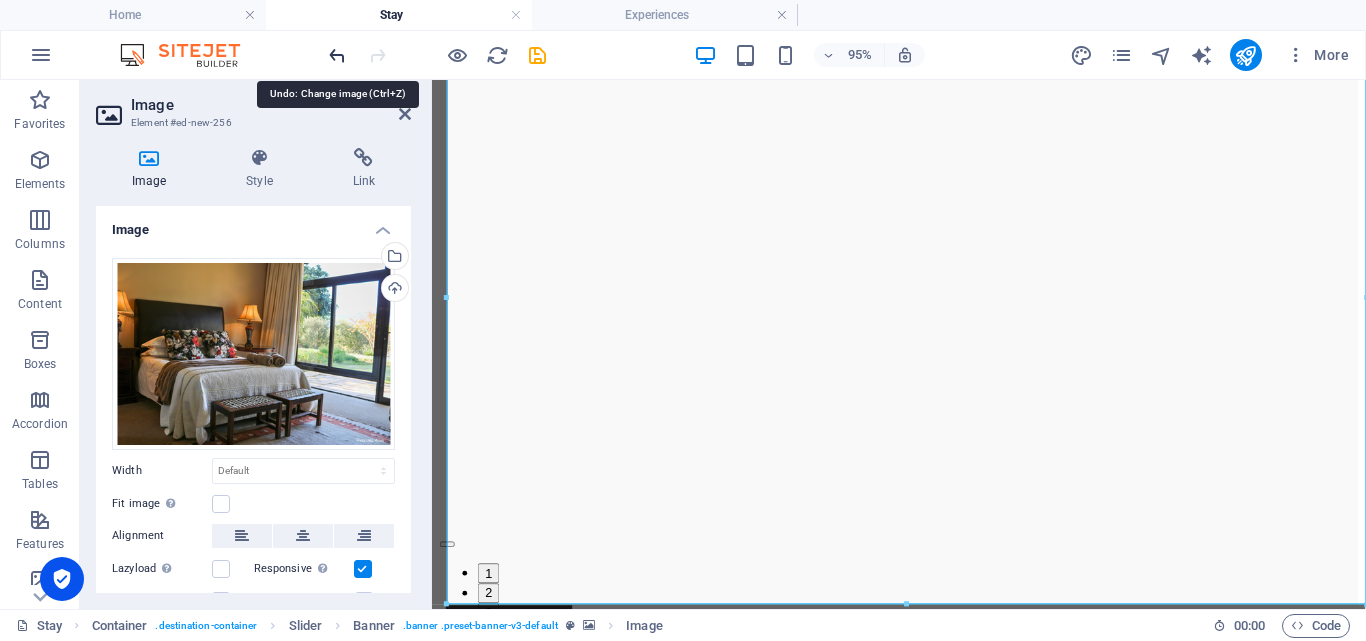 click at bounding box center [337, 55] 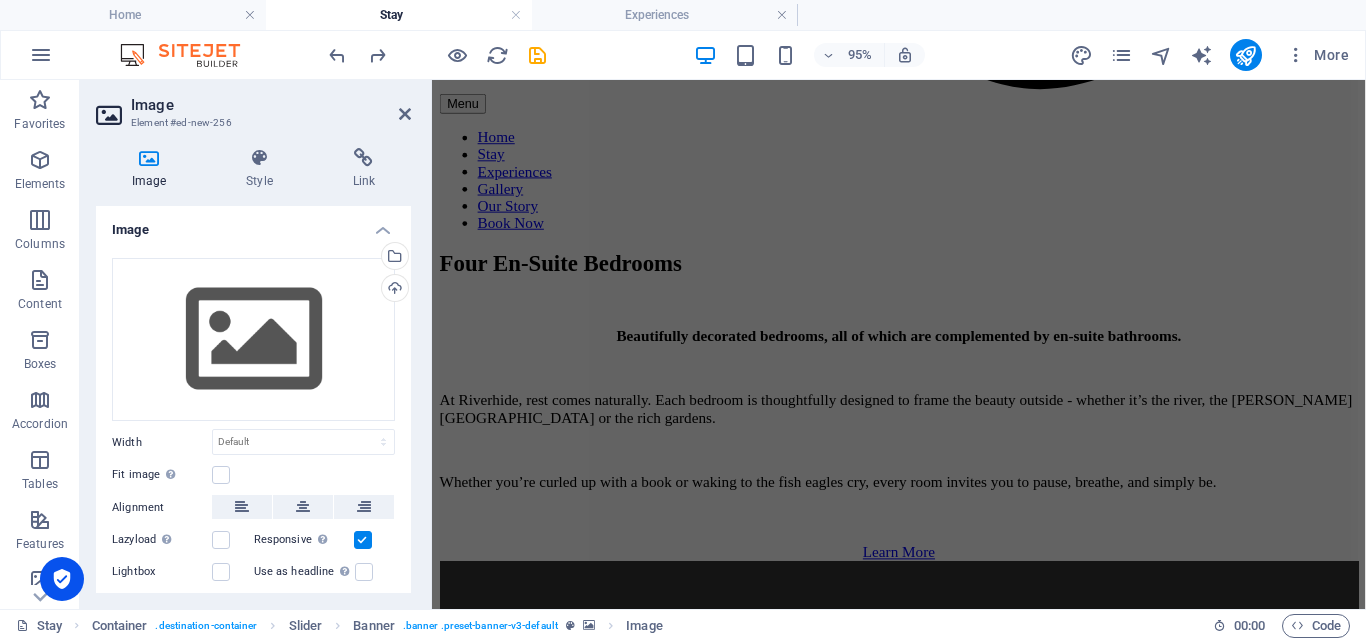 scroll, scrollTop: 1999, scrollLeft: 0, axis: vertical 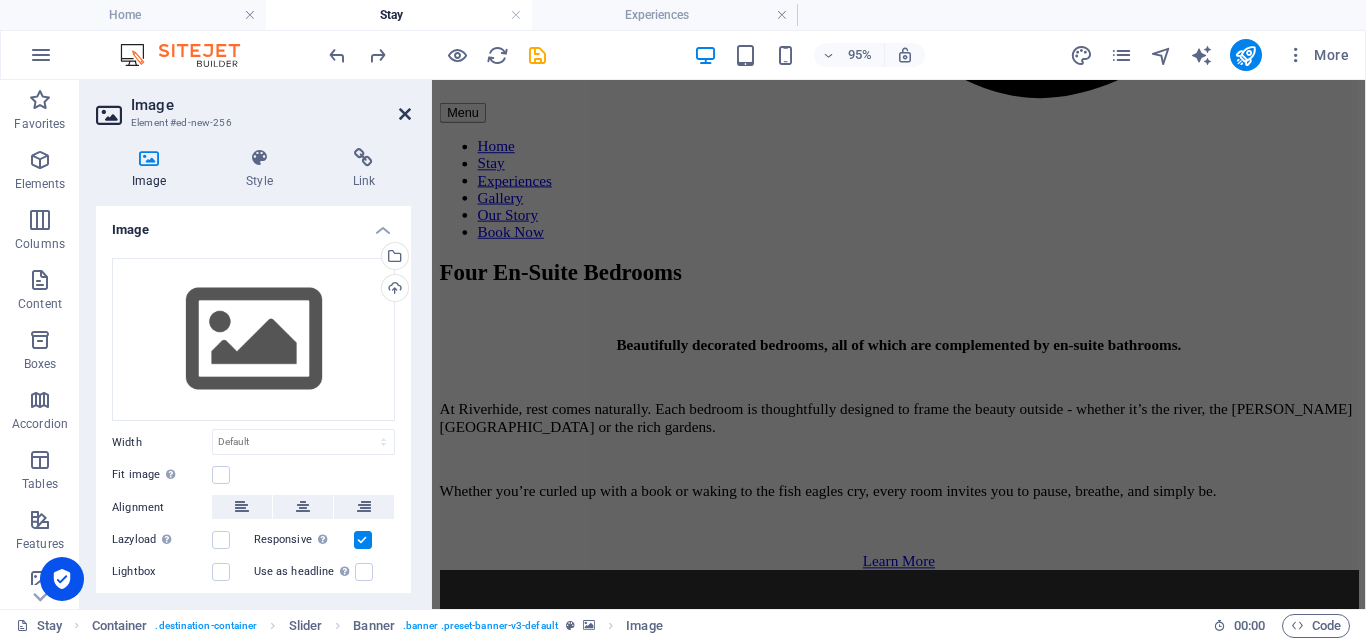click at bounding box center [405, 114] 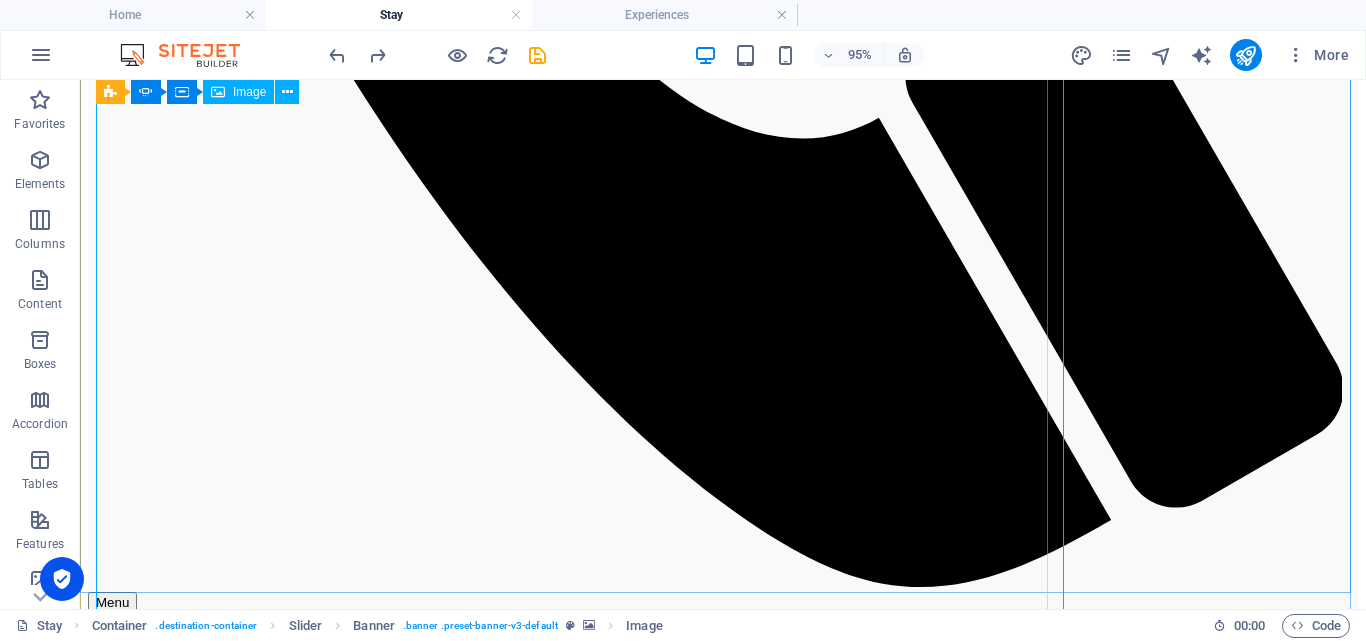 scroll, scrollTop: 134, scrollLeft: 0, axis: vertical 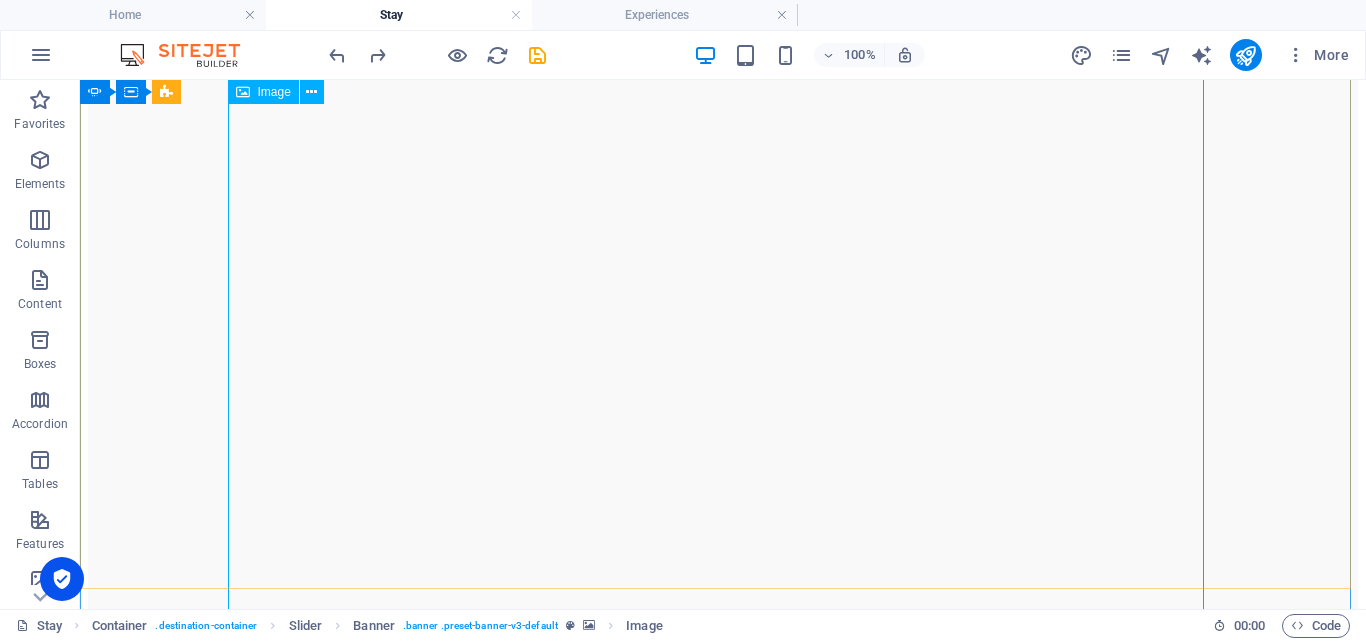 click at bounding box center [-1819, 2718] 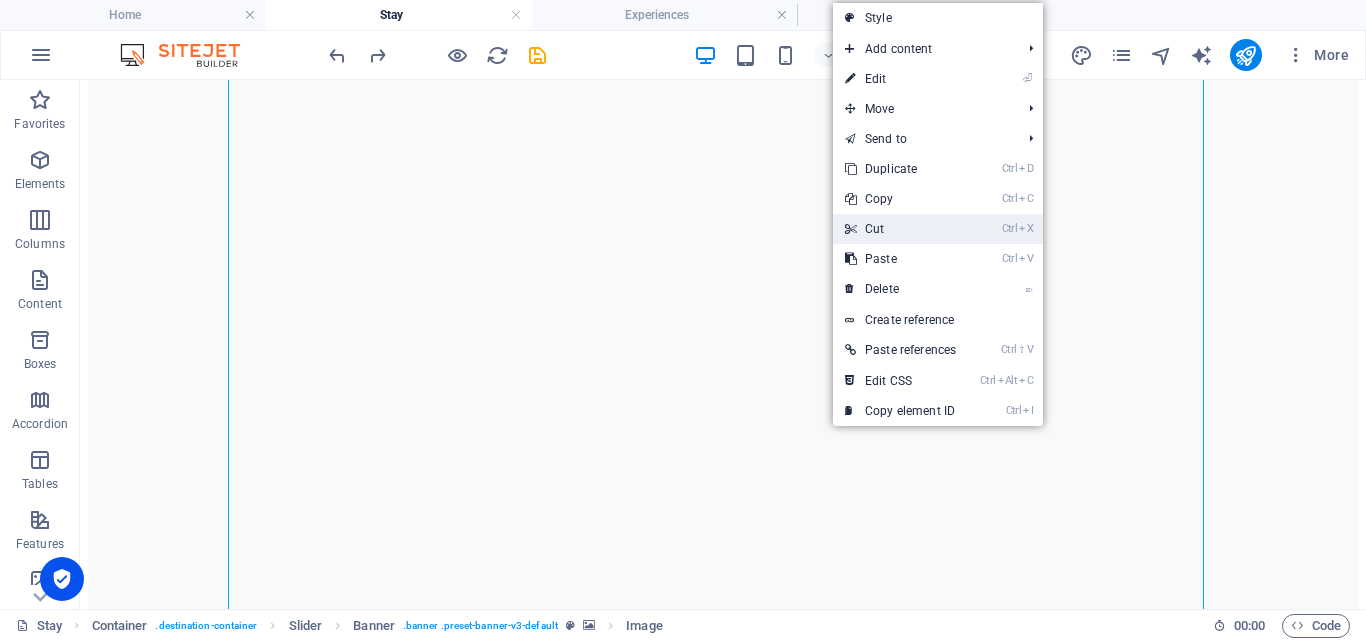 click on "Ctrl X  Cut" at bounding box center [900, 229] 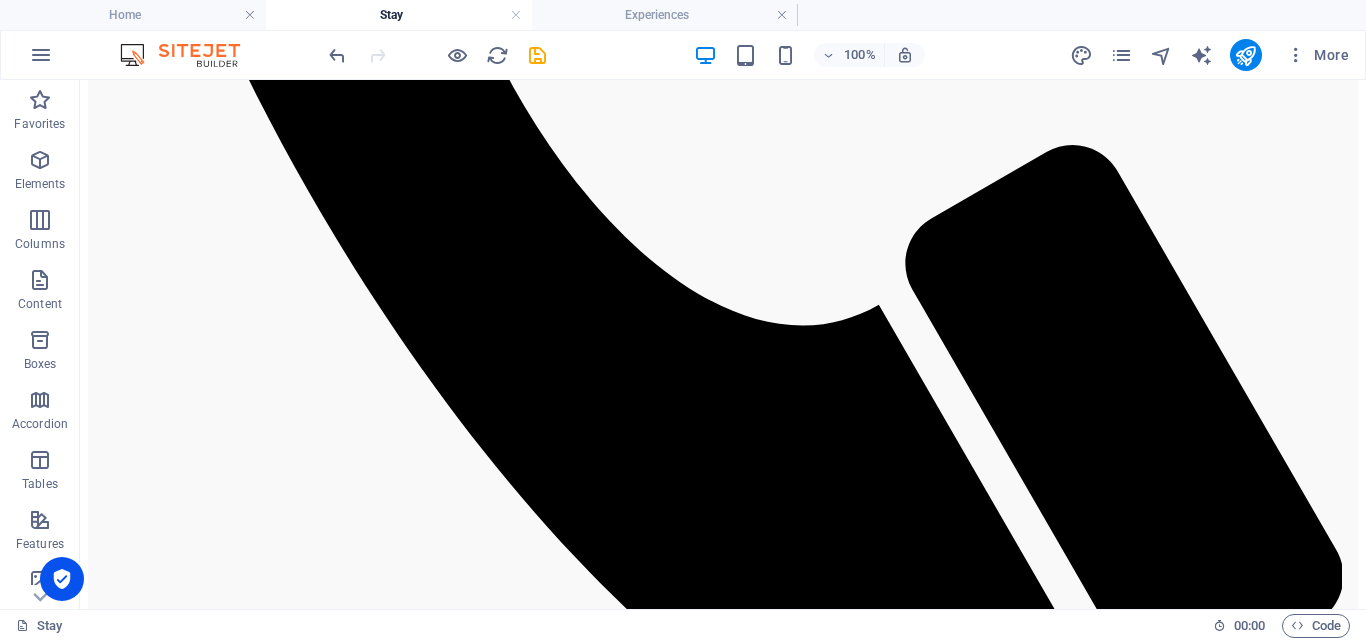scroll, scrollTop: 1803, scrollLeft: 0, axis: vertical 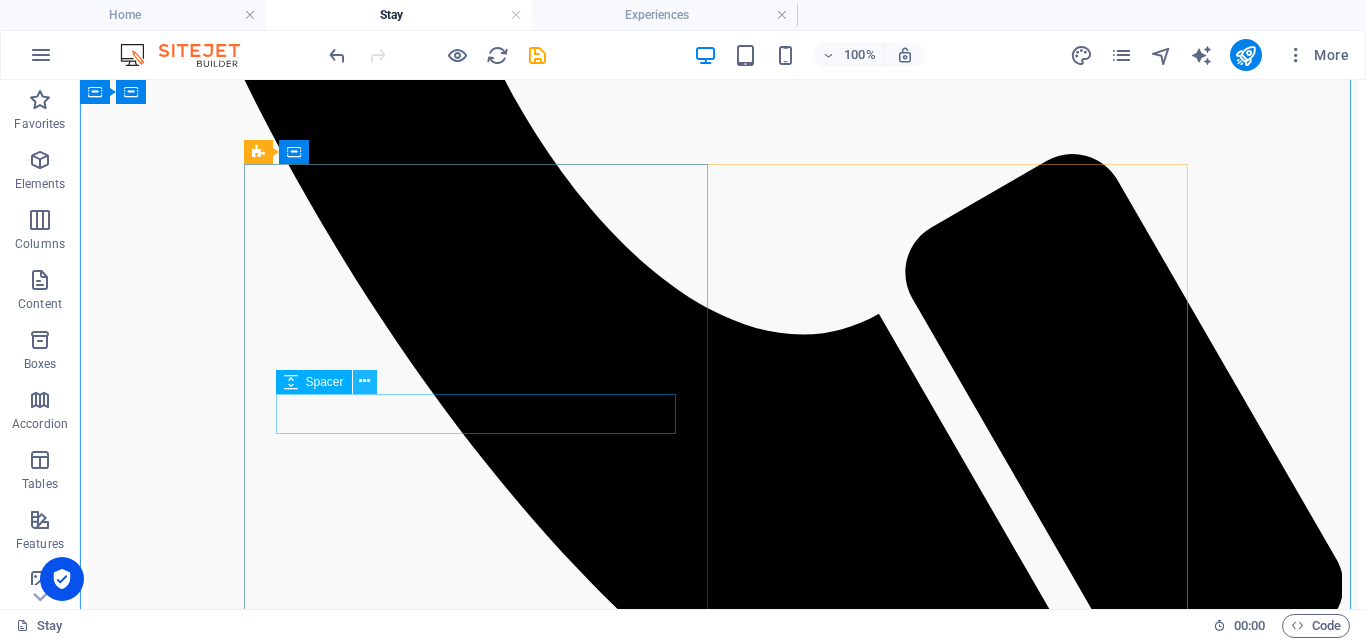 click at bounding box center (364, 381) 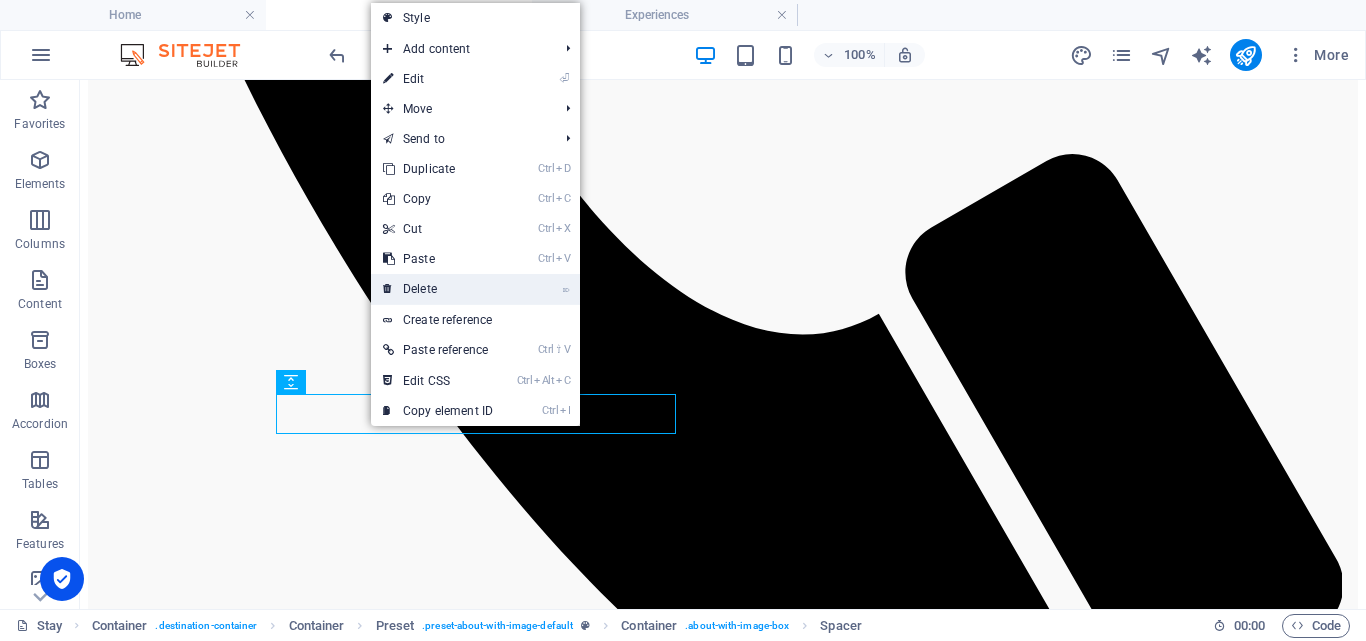 drag, startPoint x: 439, startPoint y: 295, endPoint x: 359, endPoint y: 216, distance: 112.432205 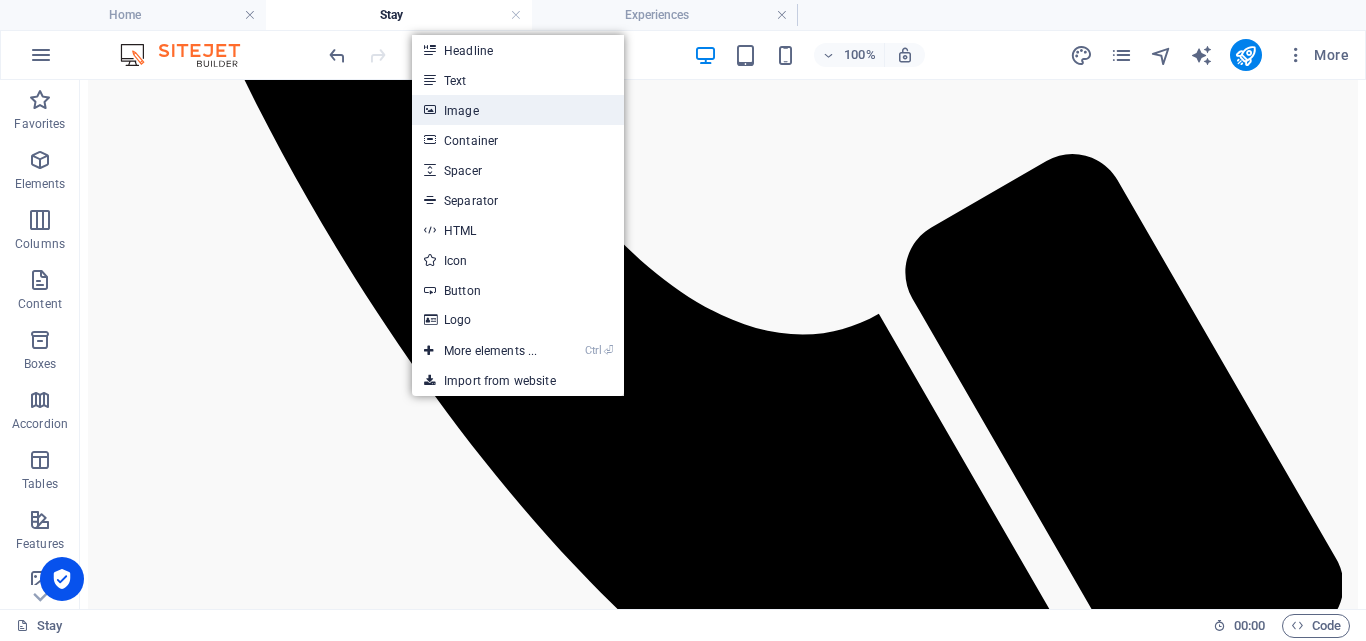 click on "Image" at bounding box center [518, 110] 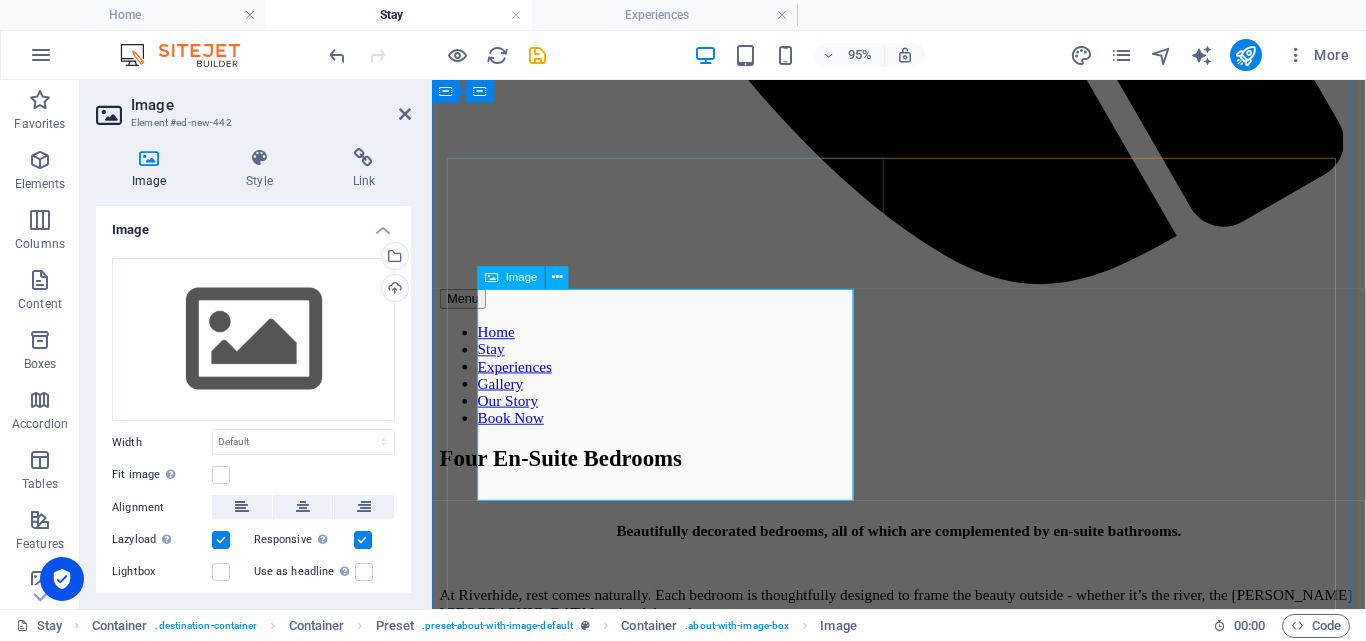 scroll, scrollTop: 1717, scrollLeft: 0, axis: vertical 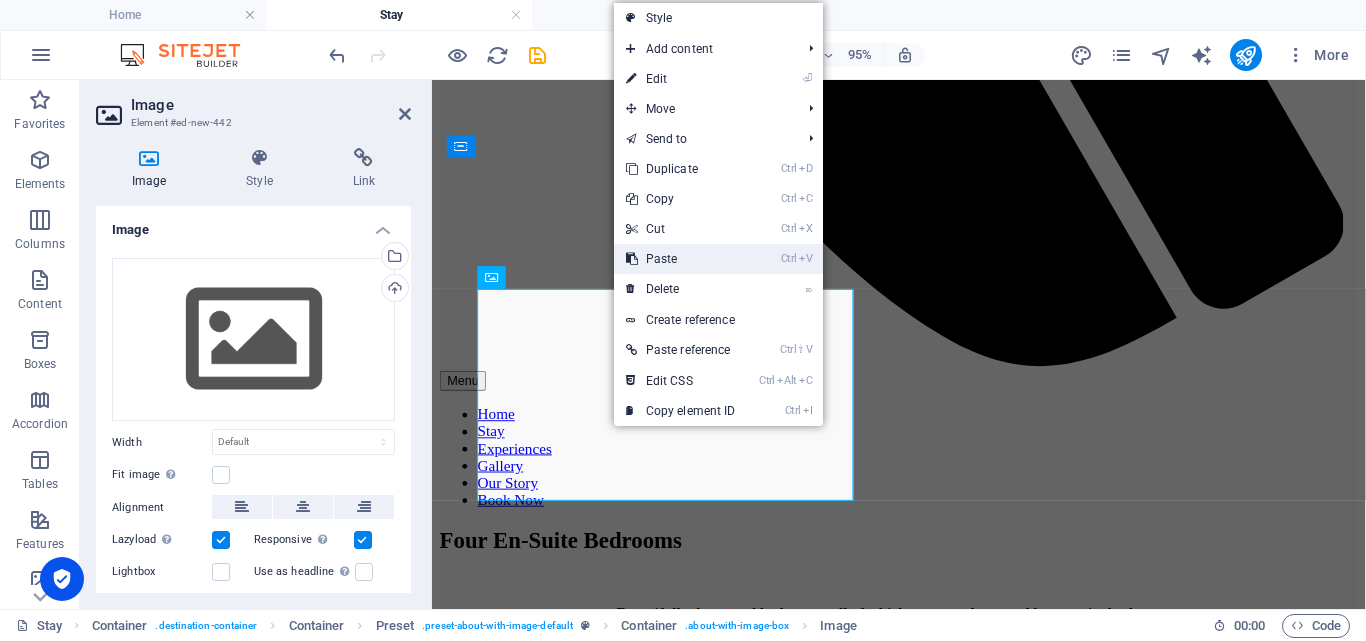 click on "Ctrl V  Paste" at bounding box center (681, 259) 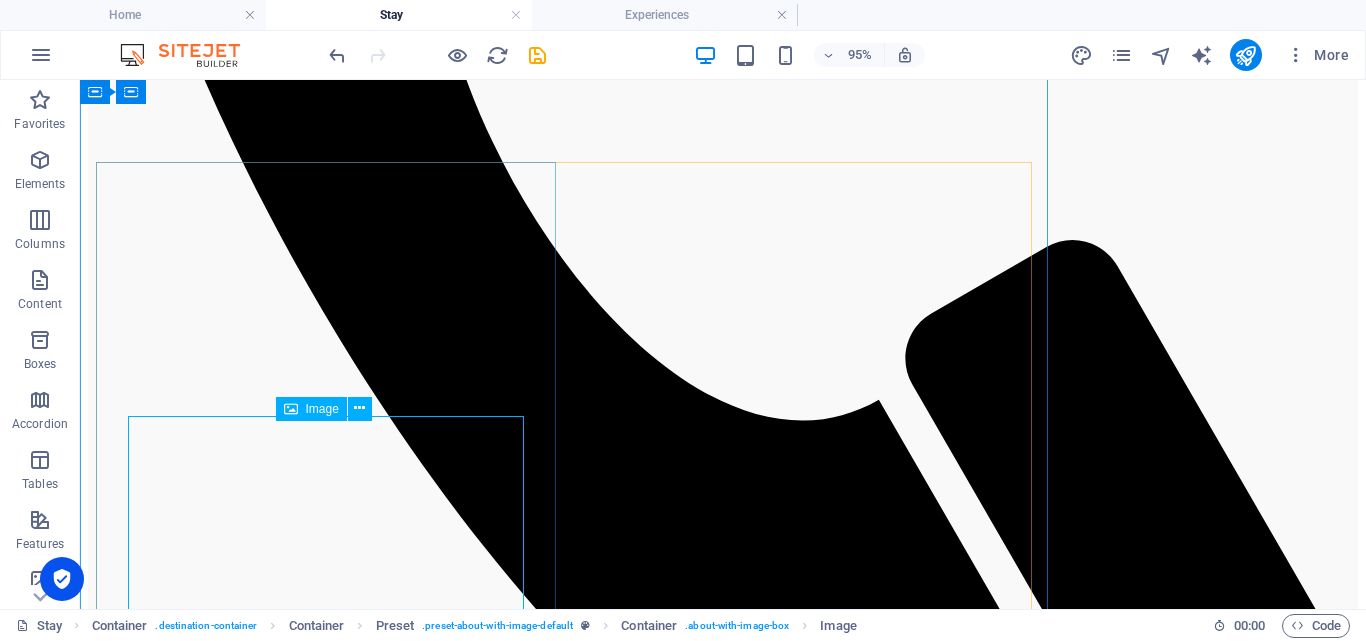 scroll, scrollTop: 1803, scrollLeft: 0, axis: vertical 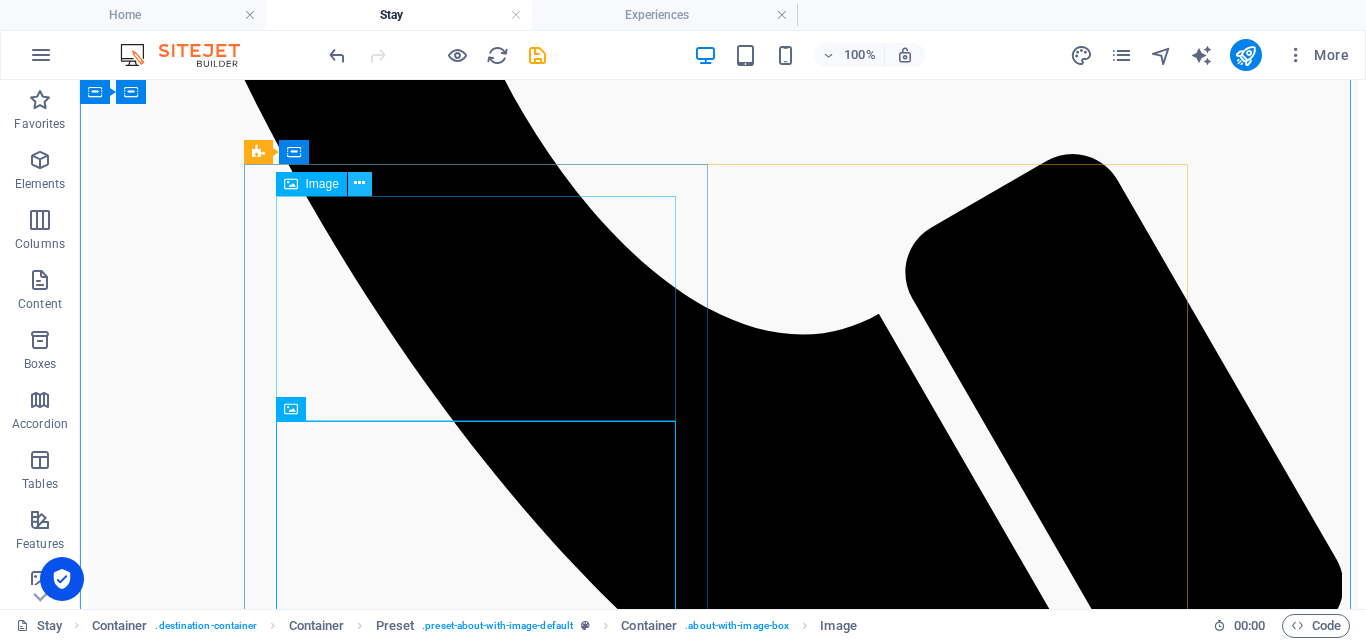 click at bounding box center [359, 183] 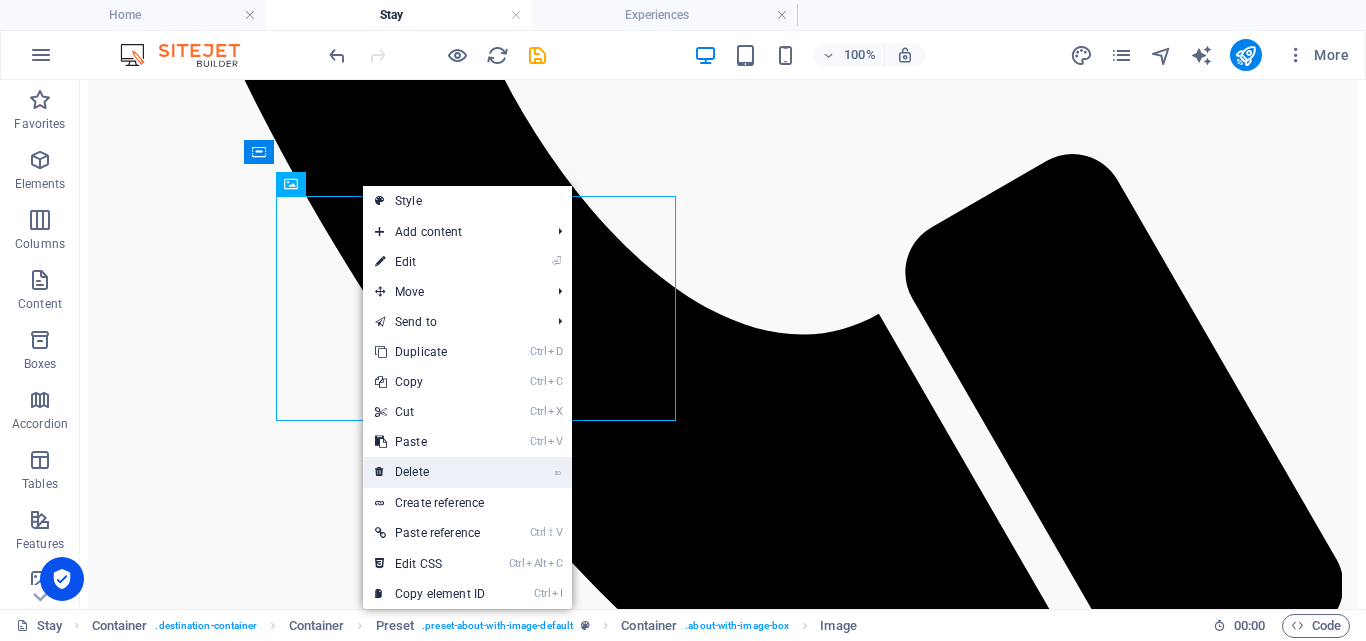 click on "⌦  Delete" at bounding box center (430, 472) 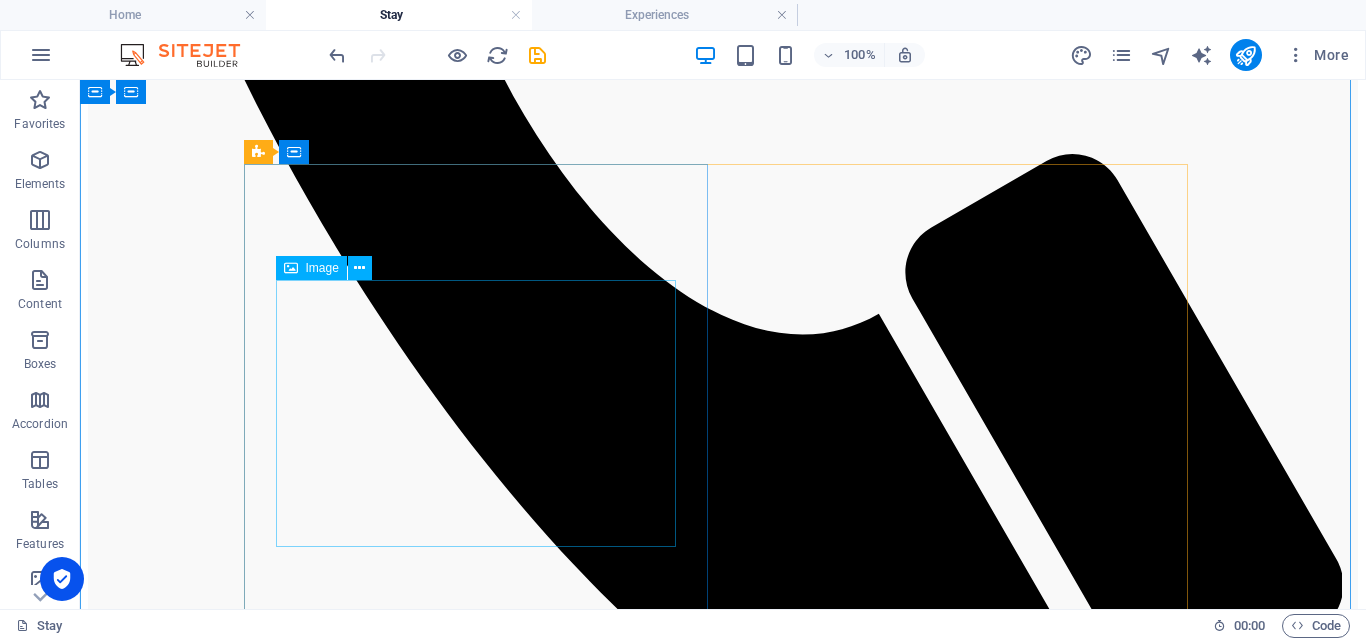 click at bounding box center [723, 4248] 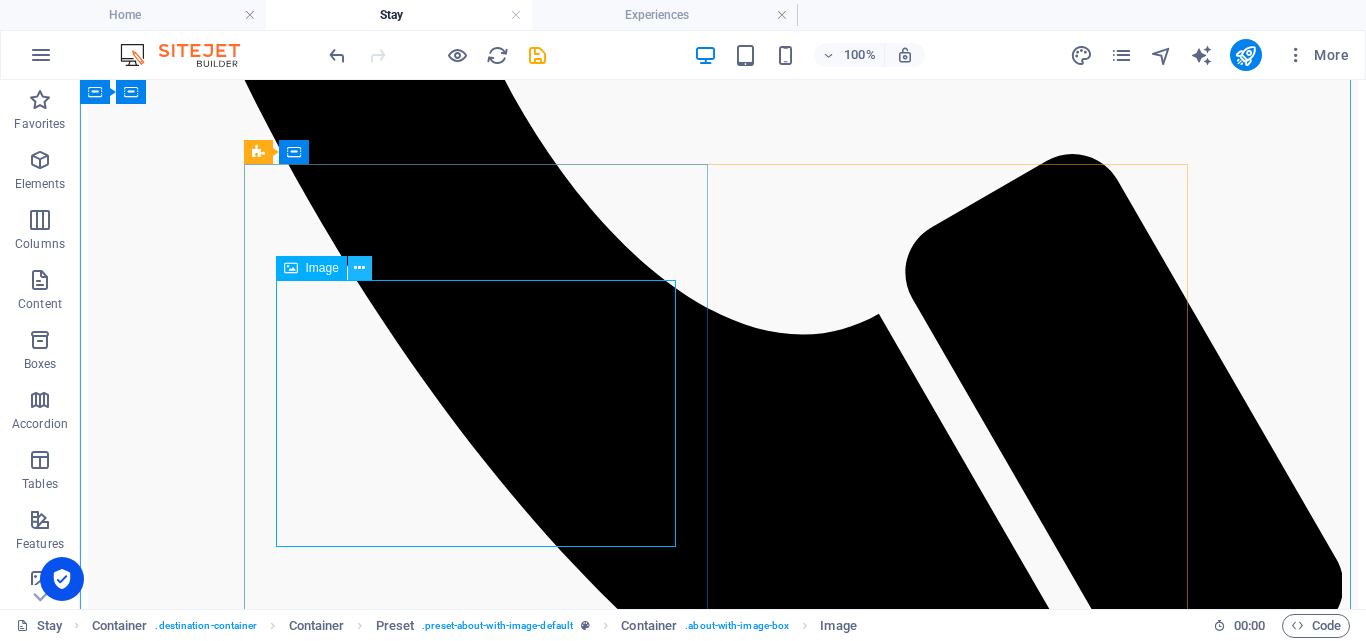 click at bounding box center (359, 268) 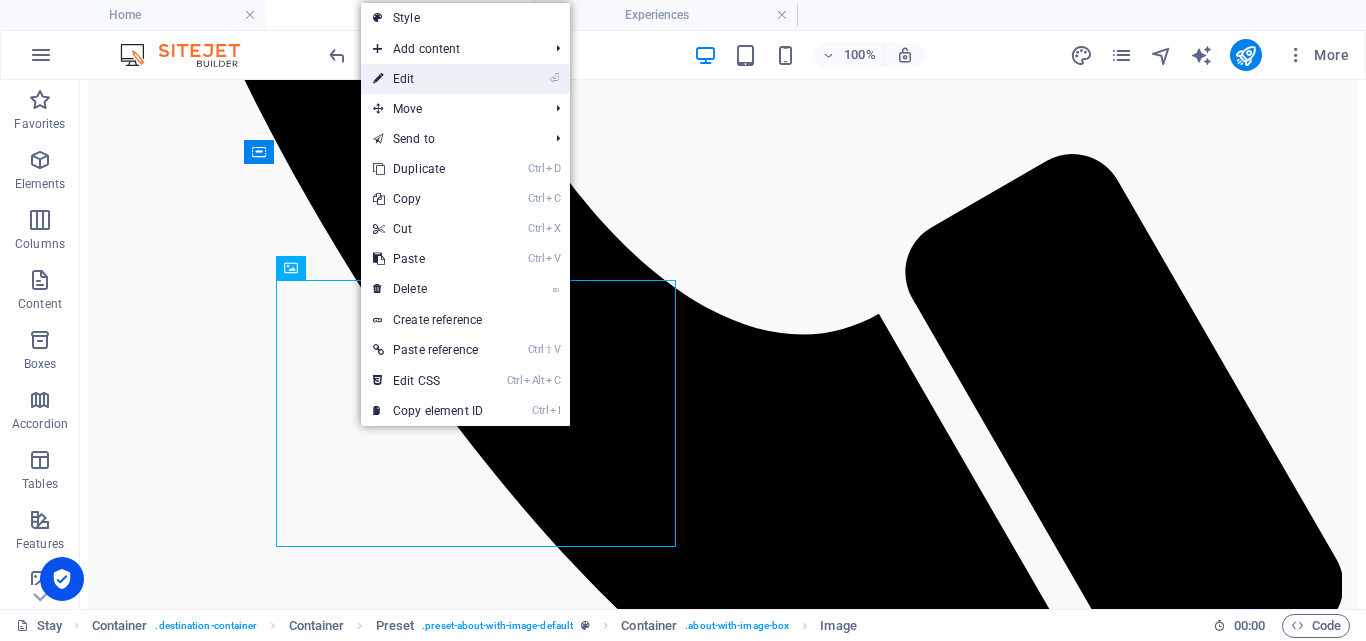 click on "⏎  Edit" at bounding box center [428, 79] 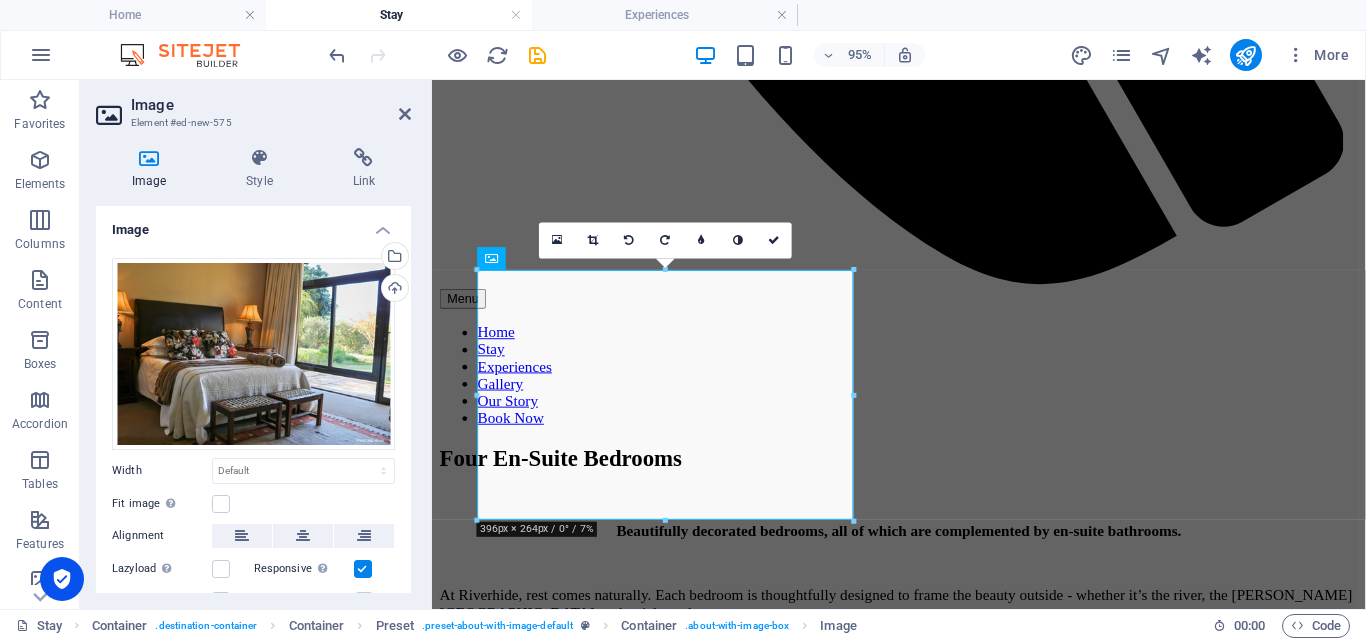 scroll, scrollTop: 1717, scrollLeft: 0, axis: vertical 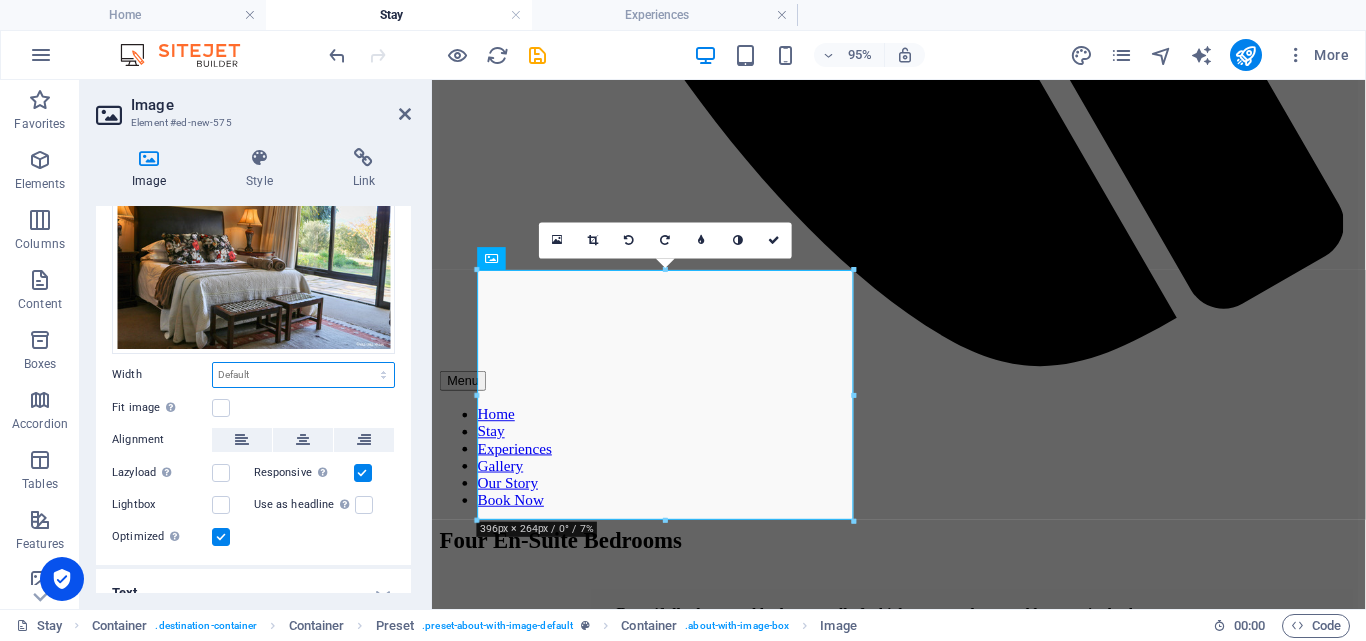 click on "Default auto px rem % em vh vw" at bounding box center [303, 375] 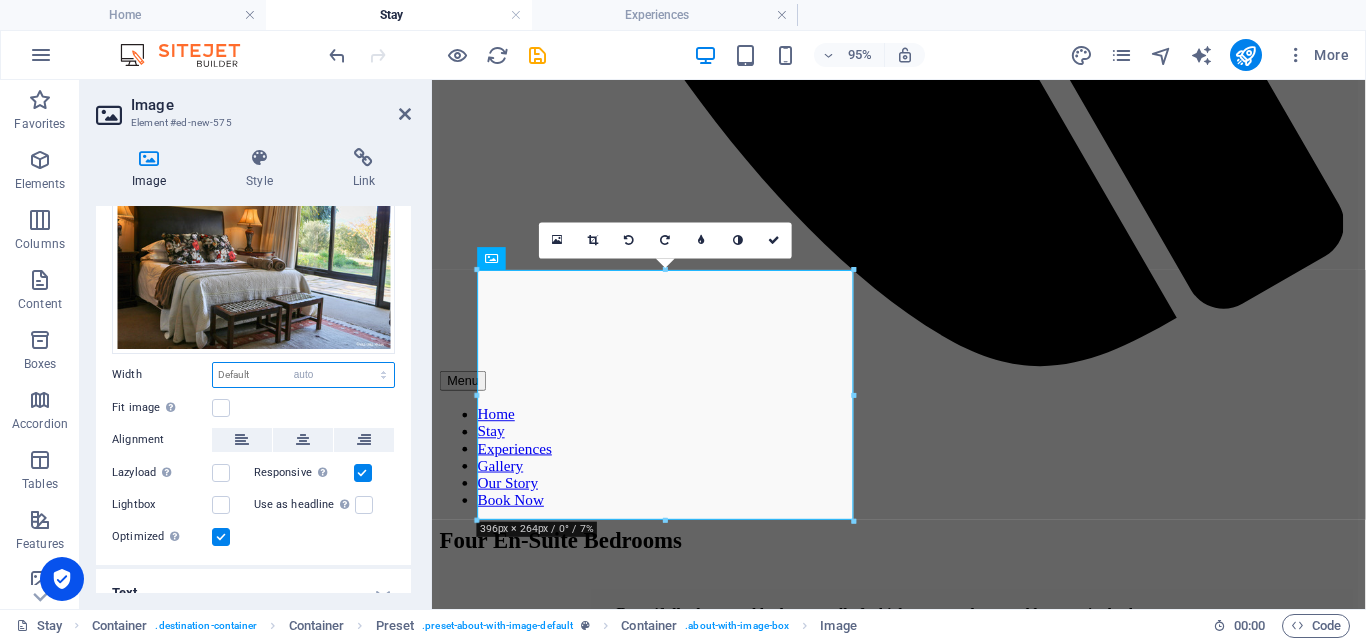 click on "Default auto px rem % em vh vw" at bounding box center [303, 375] 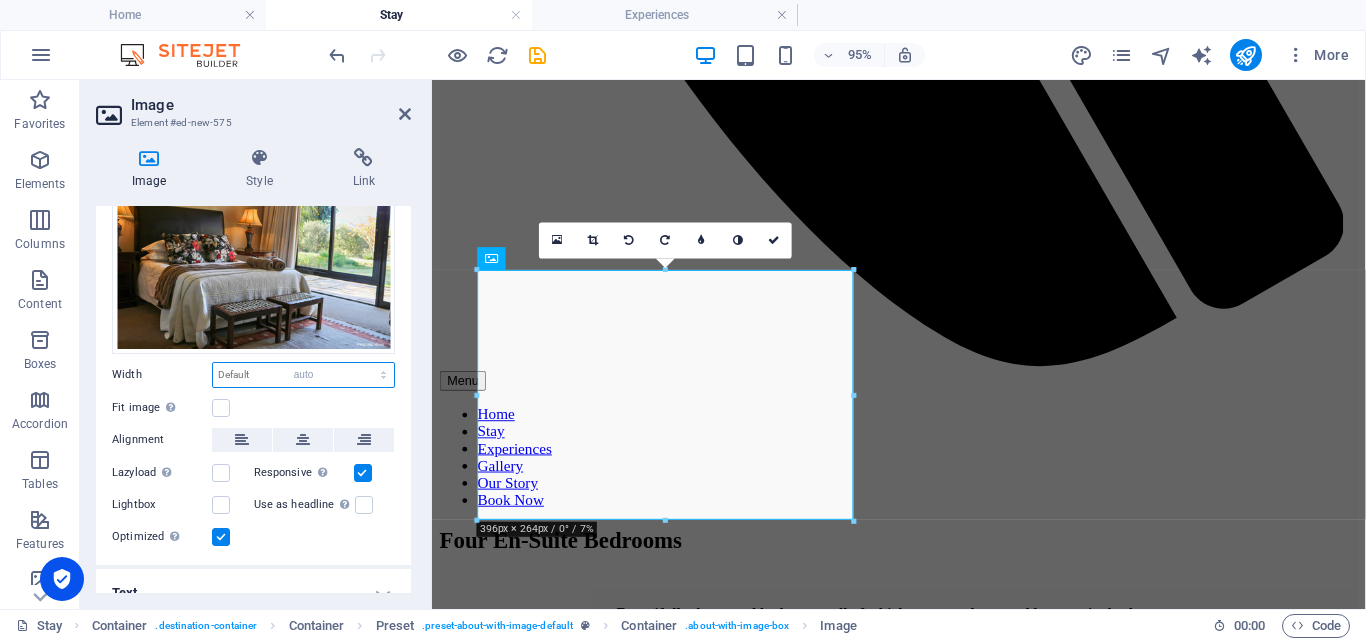 select on "DISABLED_OPTION_VALUE" 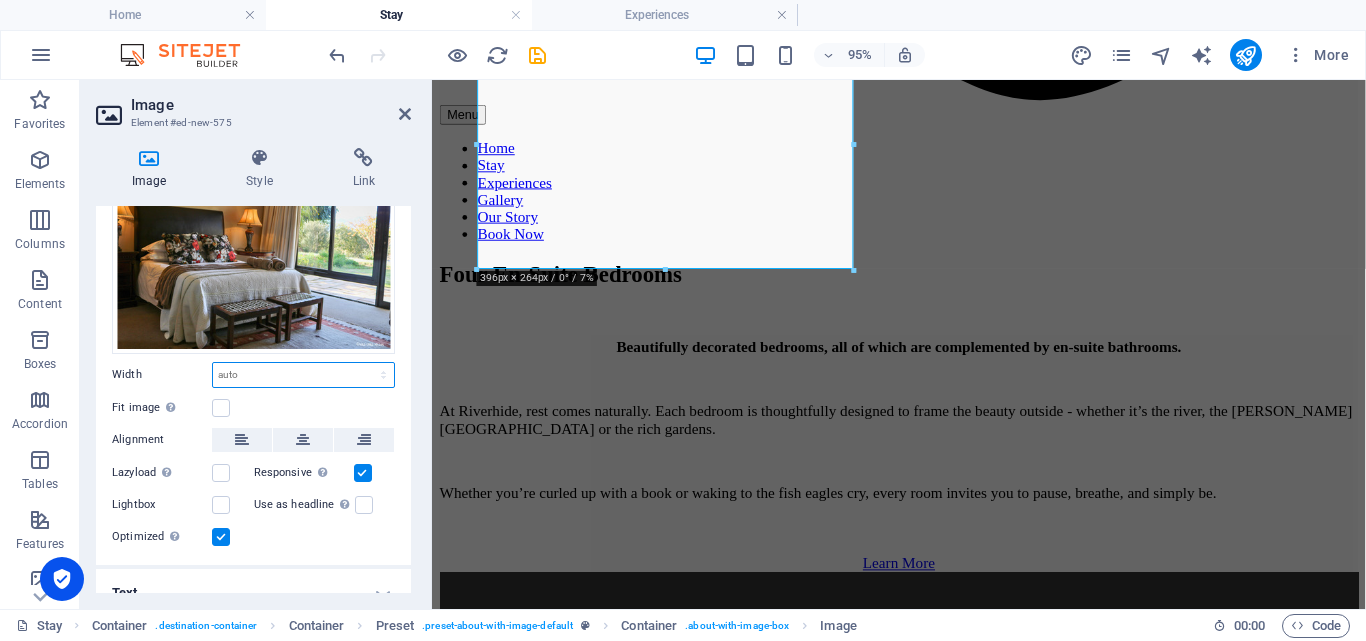 scroll, scrollTop: 1981, scrollLeft: 0, axis: vertical 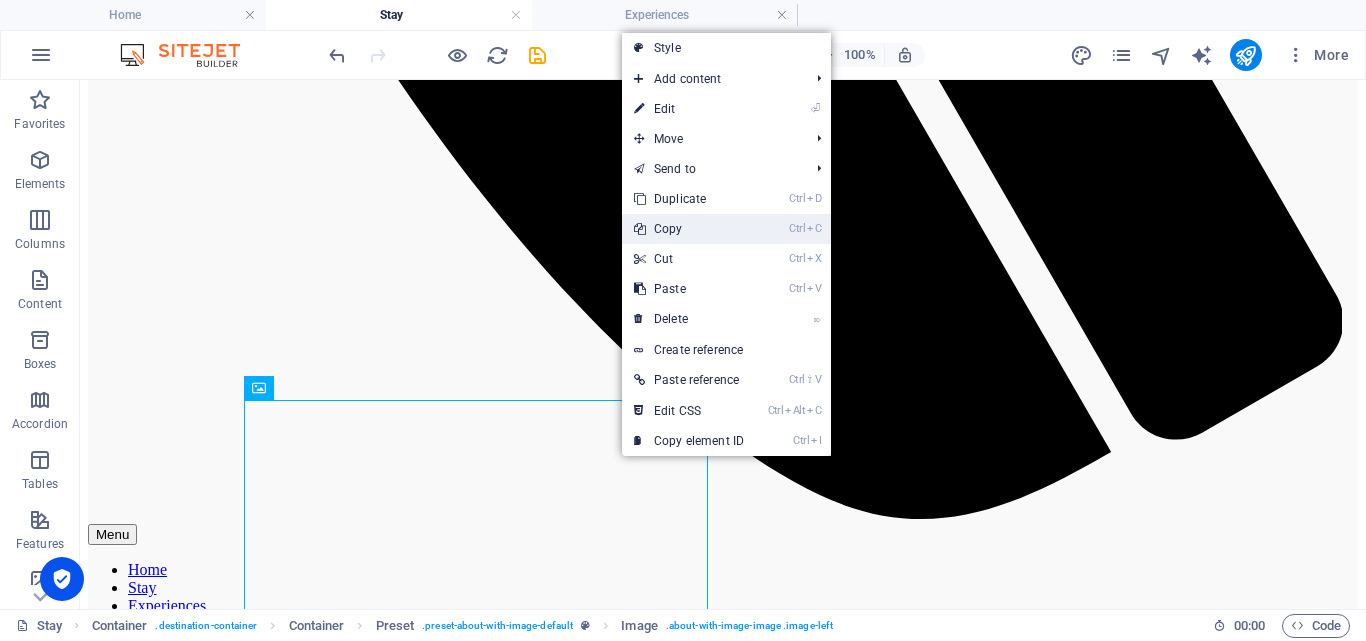 click on "Ctrl C  Copy" at bounding box center (689, 229) 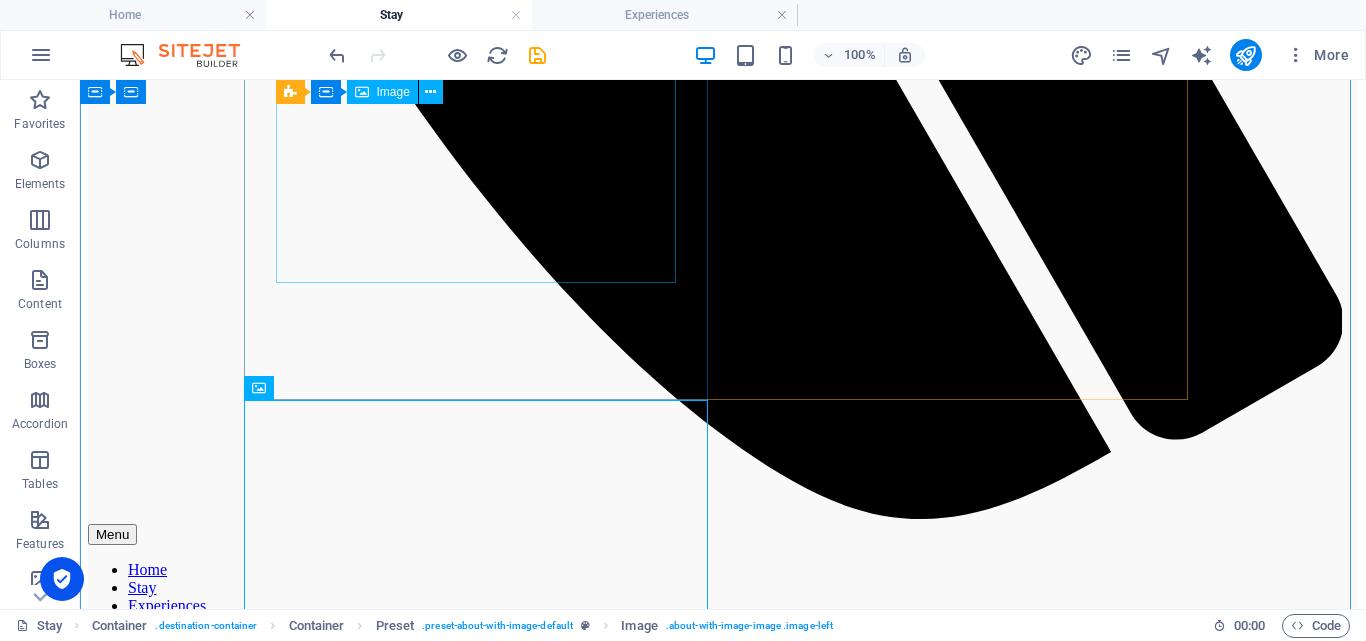 click at bounding box center [723, 3984] 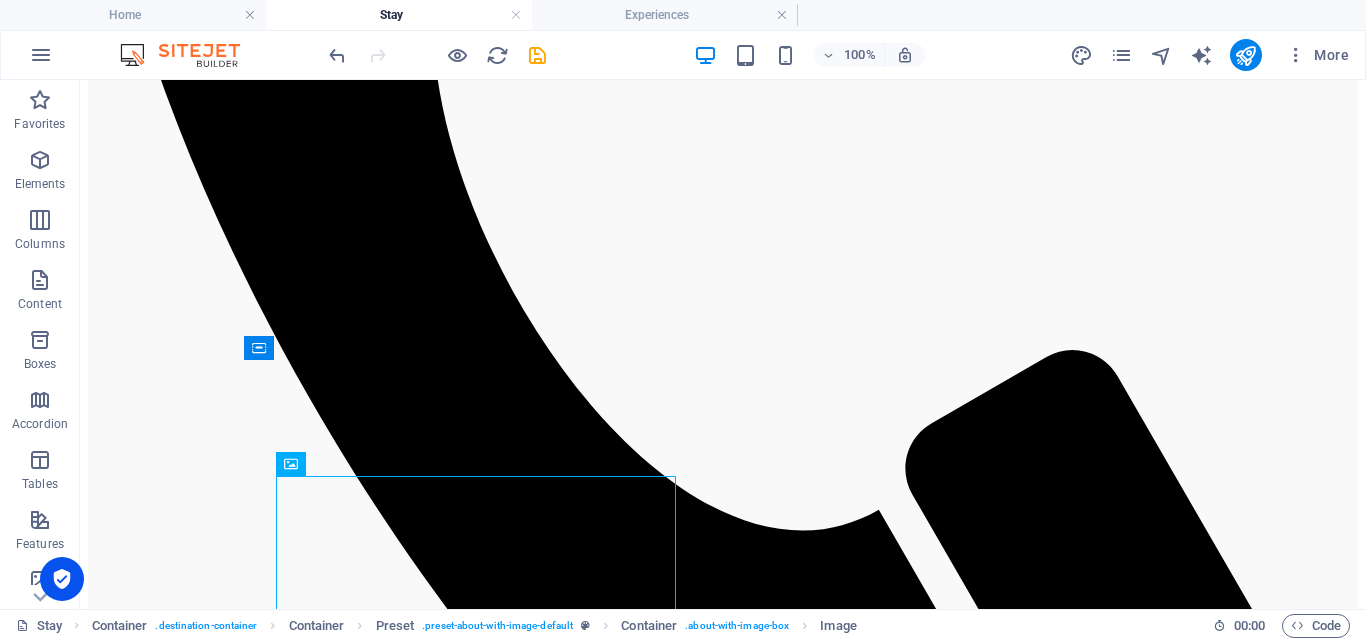 scroll, scrollTop: 1634, scrollLeft: 0, axis: vertical 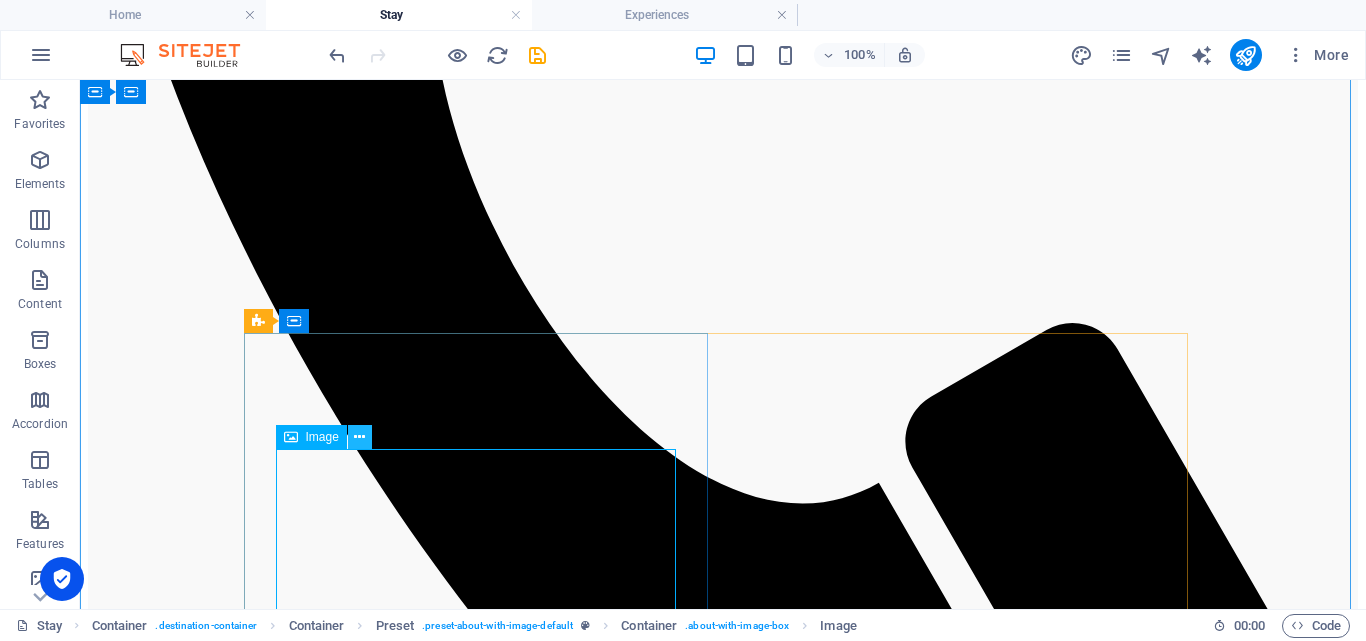 click at bounding box center (359, 437) 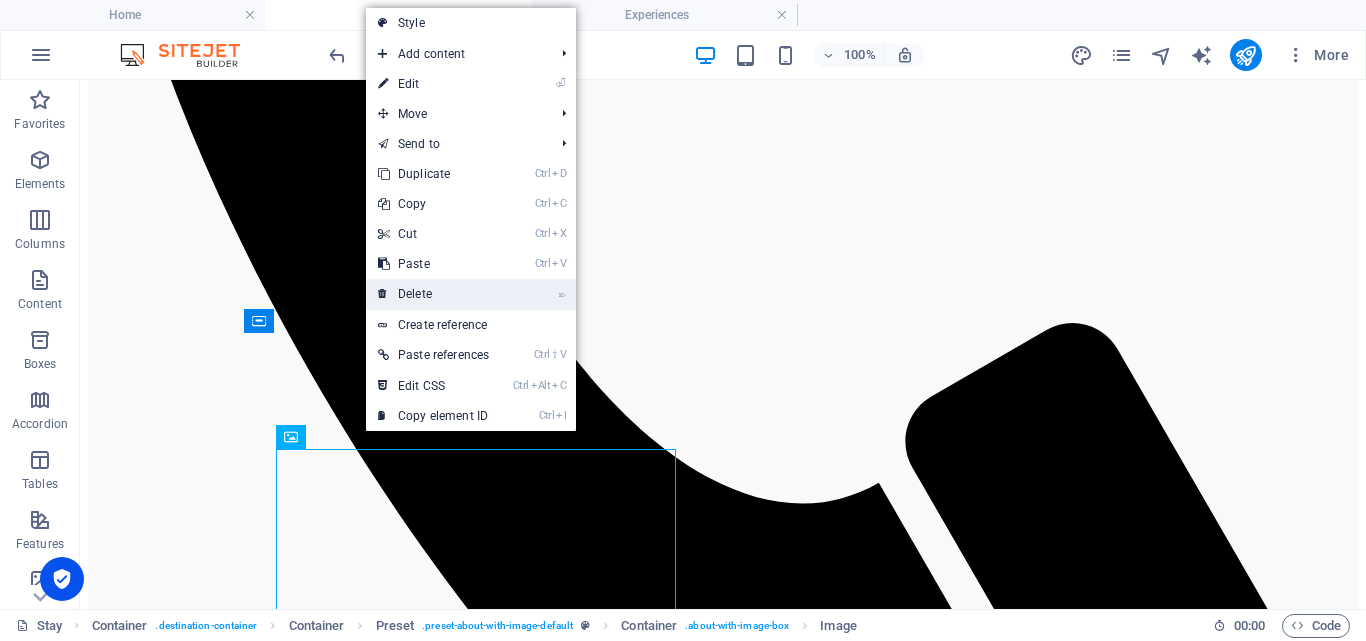 click on "⌦  Delete" at bounding box center (433, 294) 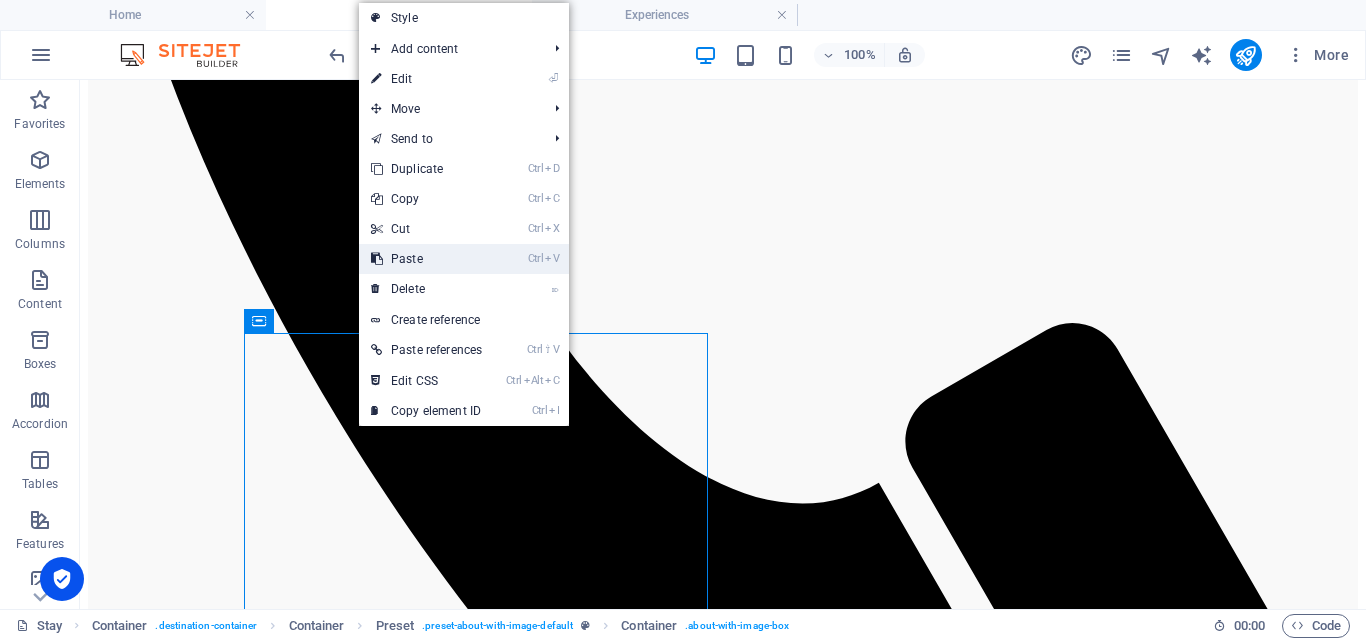 click on "Ctrl V  Paste" at bounding box center [426, 259] 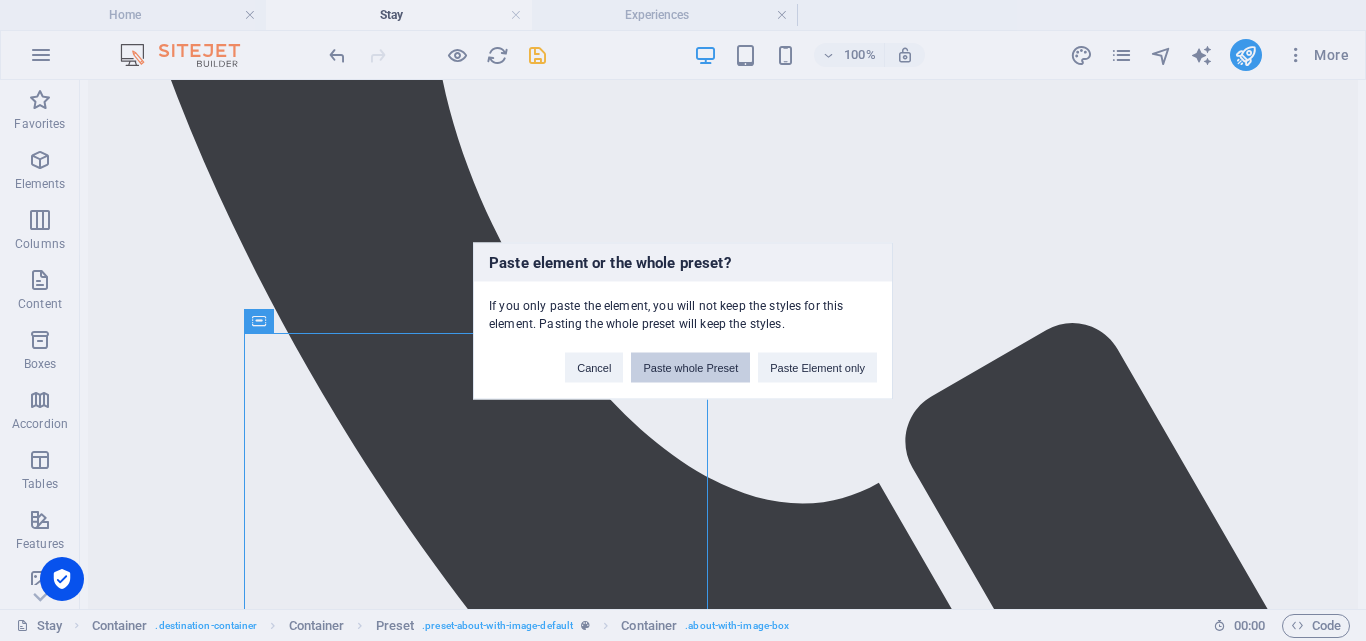click on "Paste whole Preset" at bounding box center (690, 367) 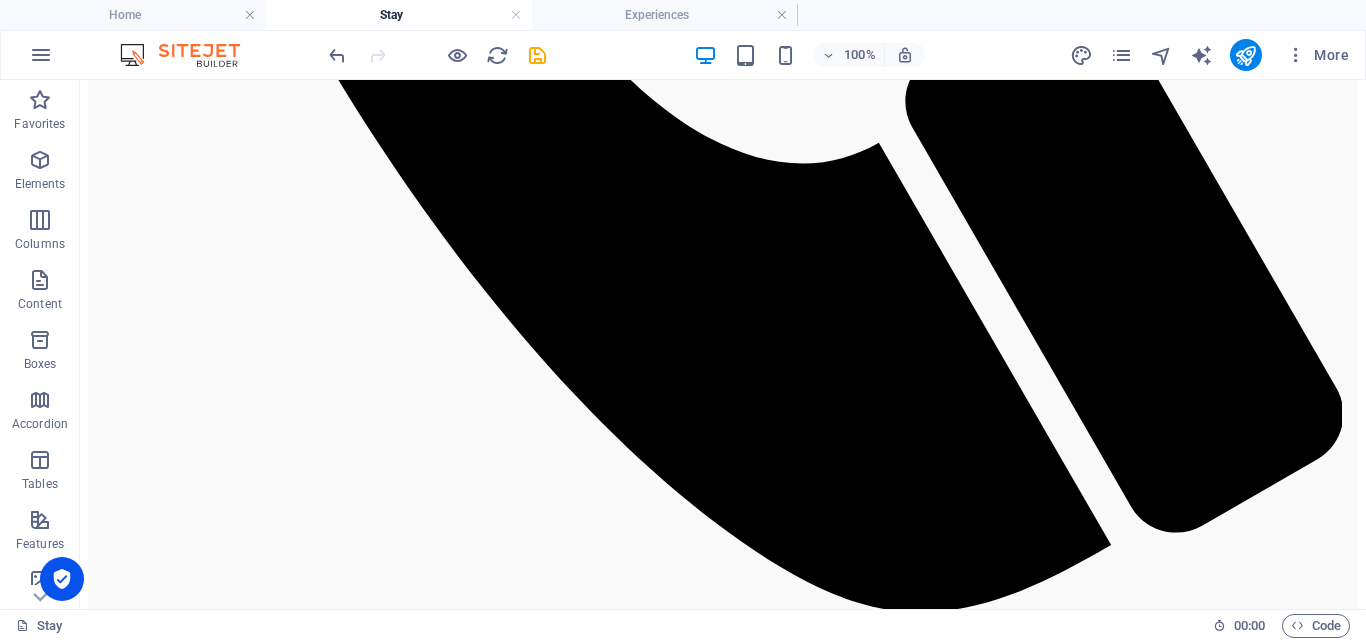 scroll, scrollTop: 1942, scrollLeft: 0, axis: vertical 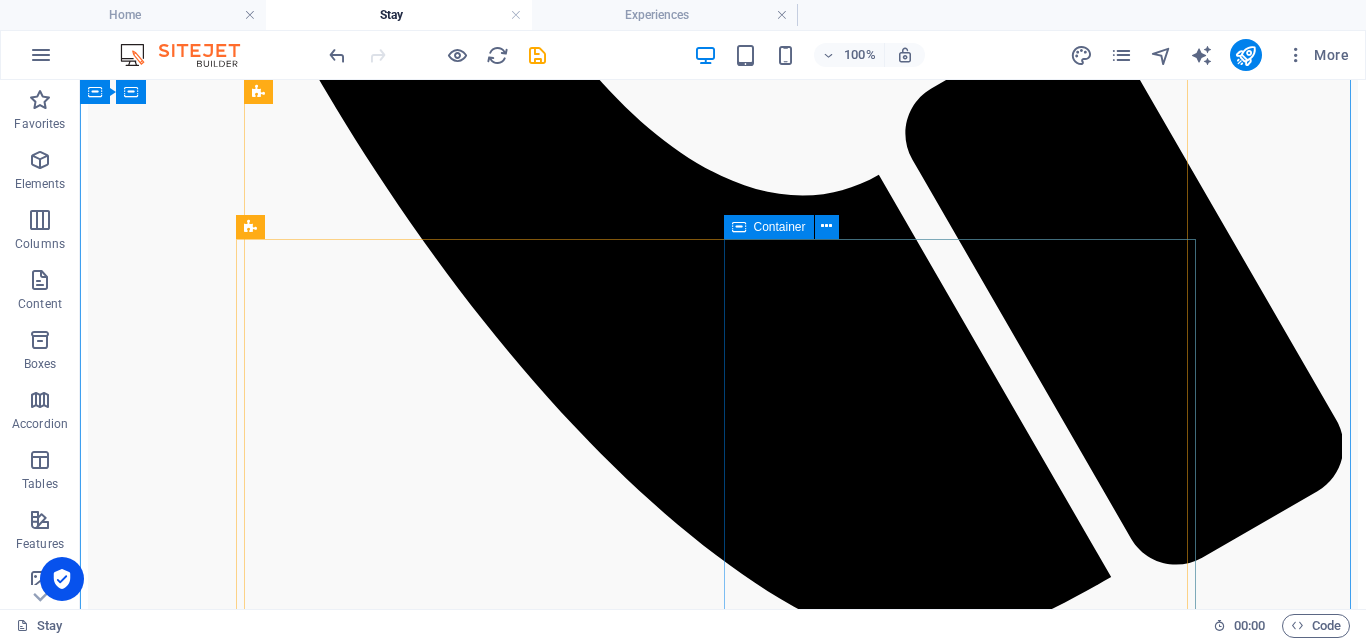 click on "Spacious by Design, Cozy by Nature A place where families reconnect, friends unwind, and couples find calm. The layout is spacious yet cozy, designed to let people come together while still offering quiet corners to escape to." at bounding box center [723, 4198] 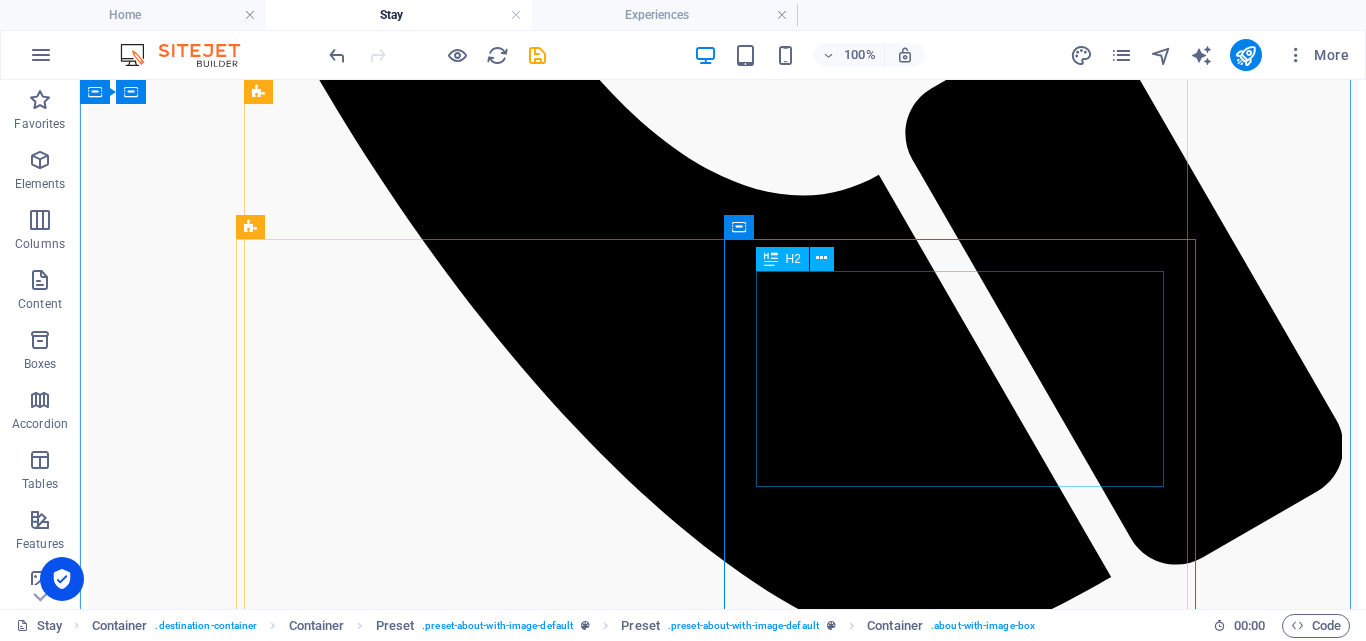 click on "H2" at bounding box center [801, 259] 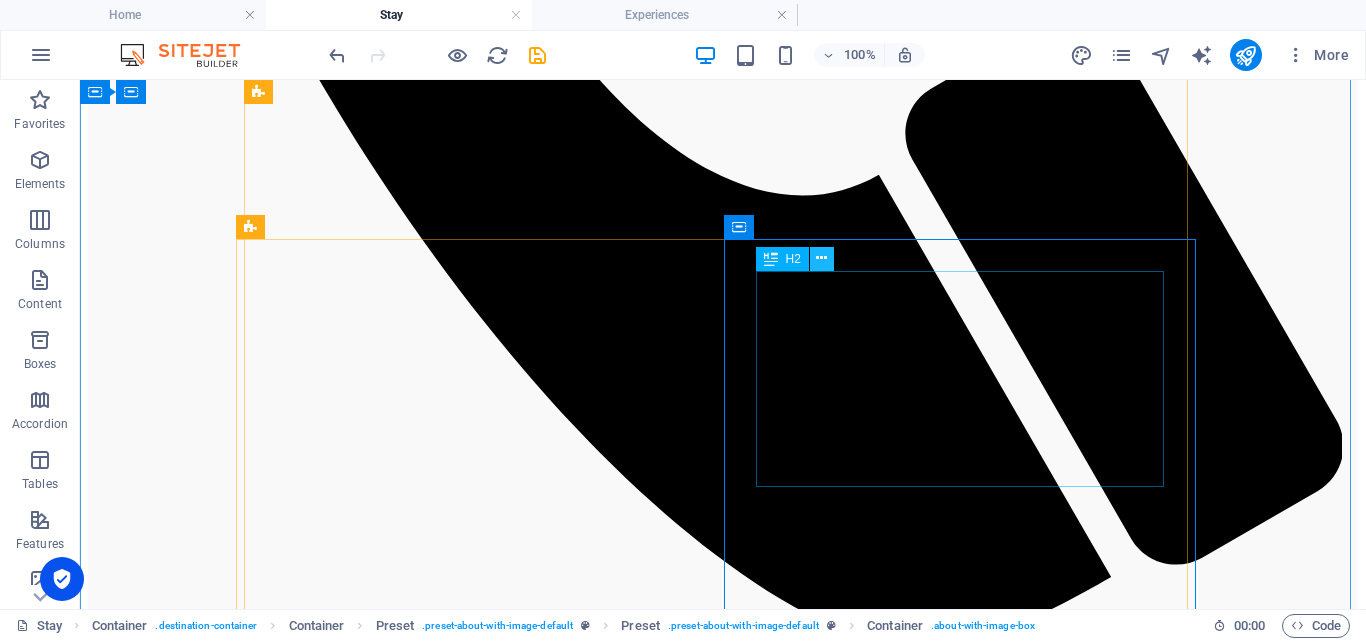 click at bounding box center [822, 259] 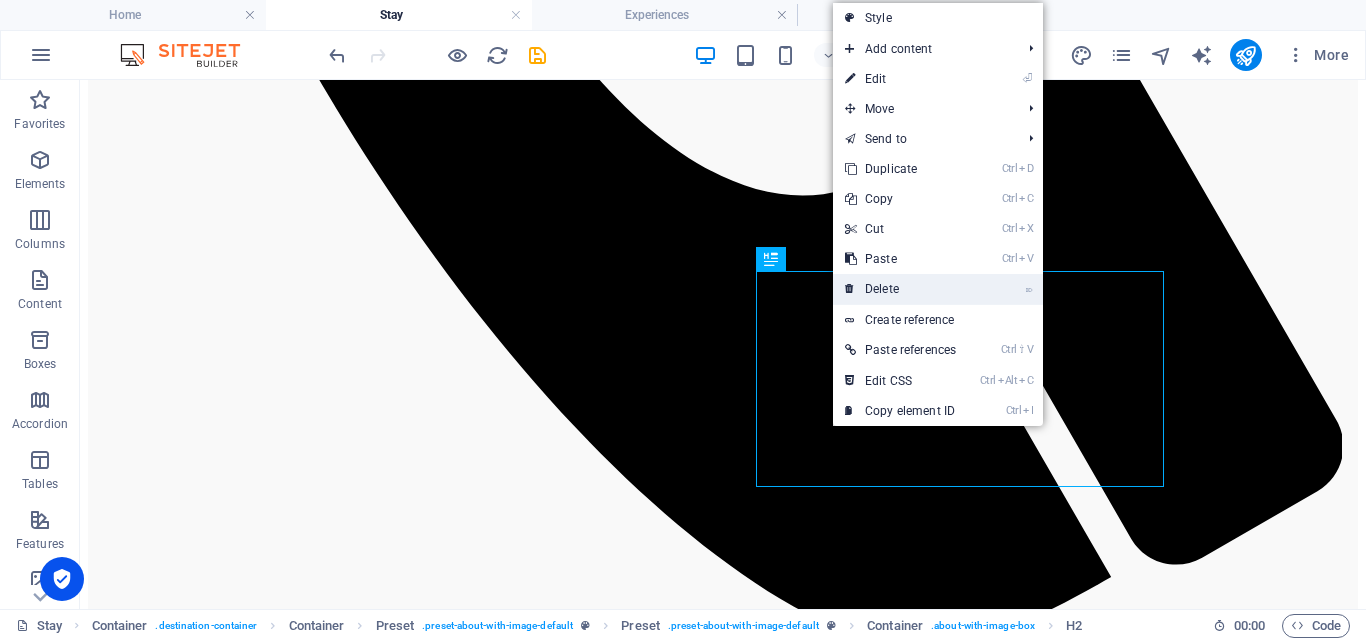 click on "⌦  Delete" at bounding box center (900, 289) 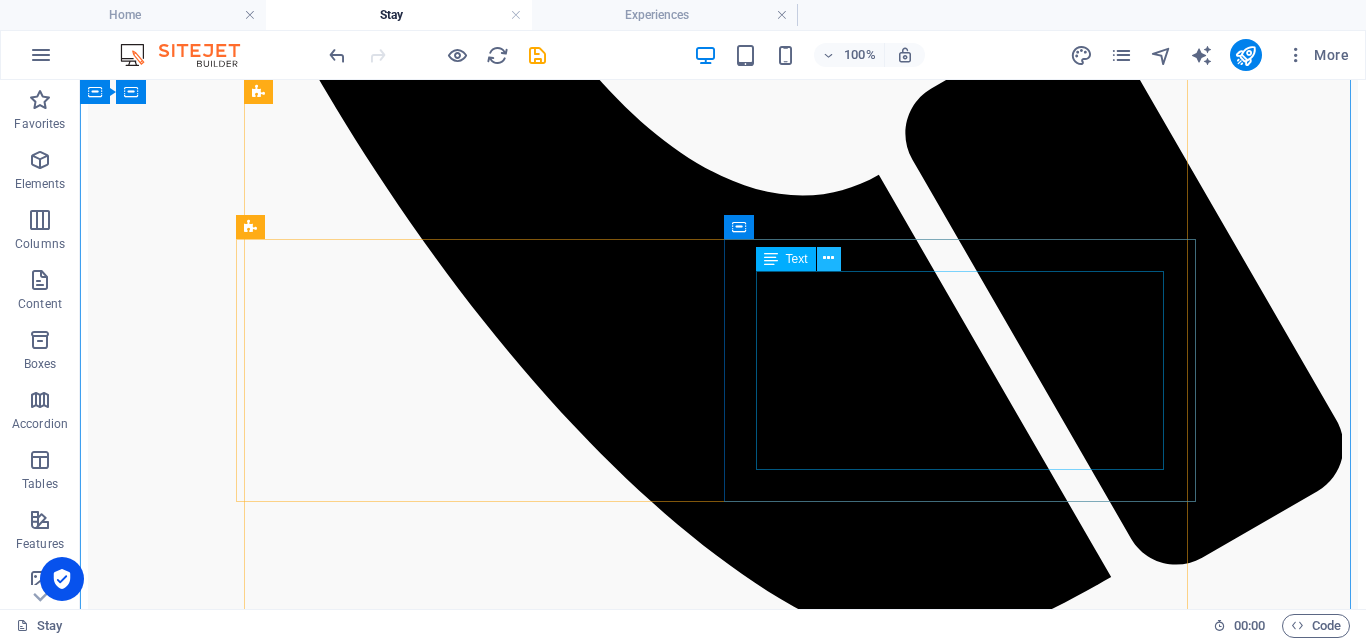 click at bounding box center (828, 258) 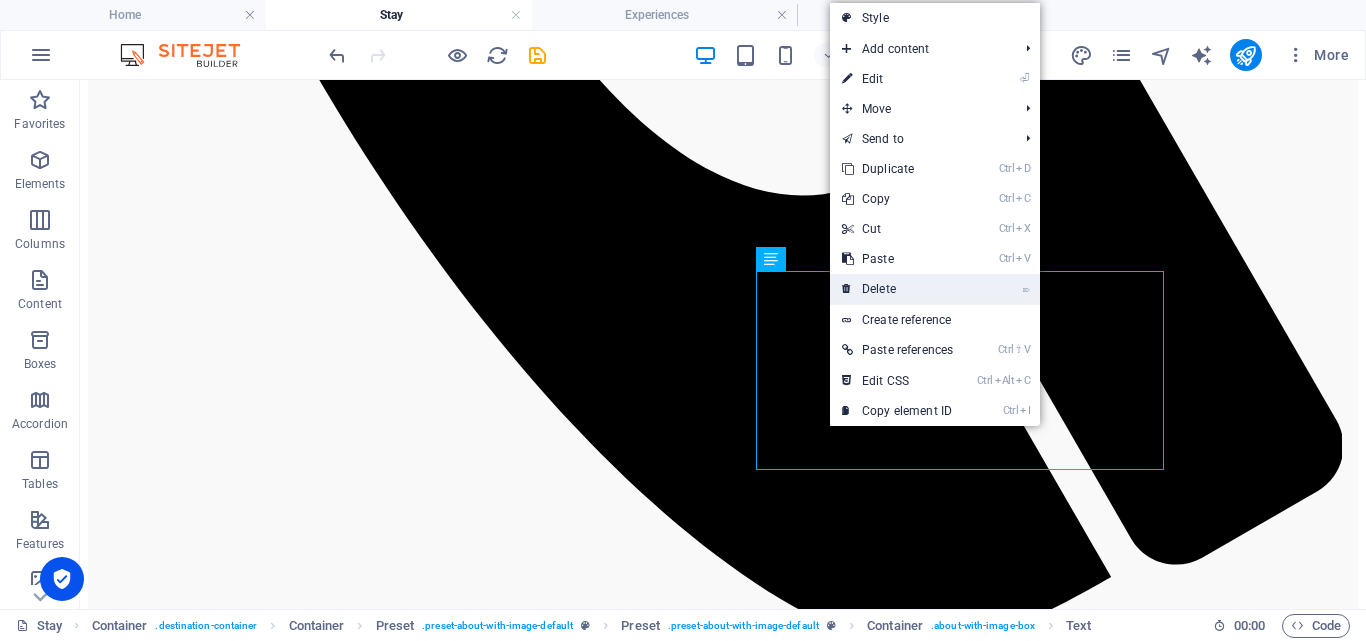 click on "⌦  Delete" at bounding box center [897, 289] 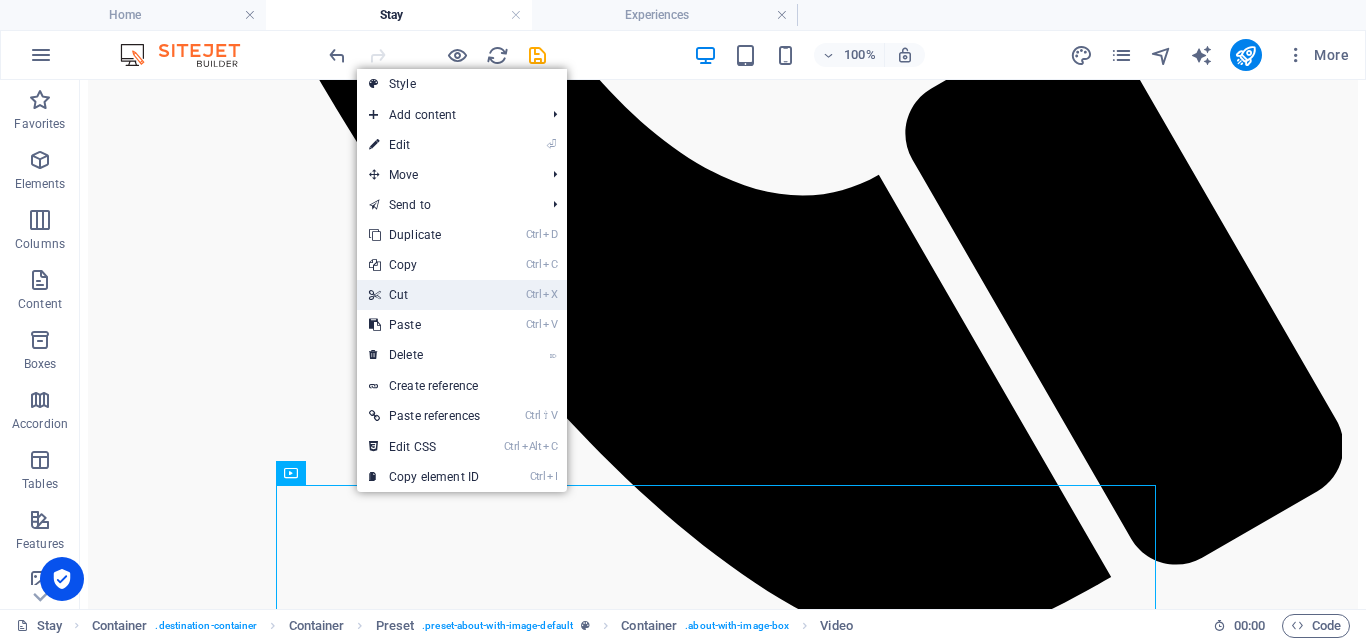 click on "Ctrl X  Cut" at bounding box center [424, 295] 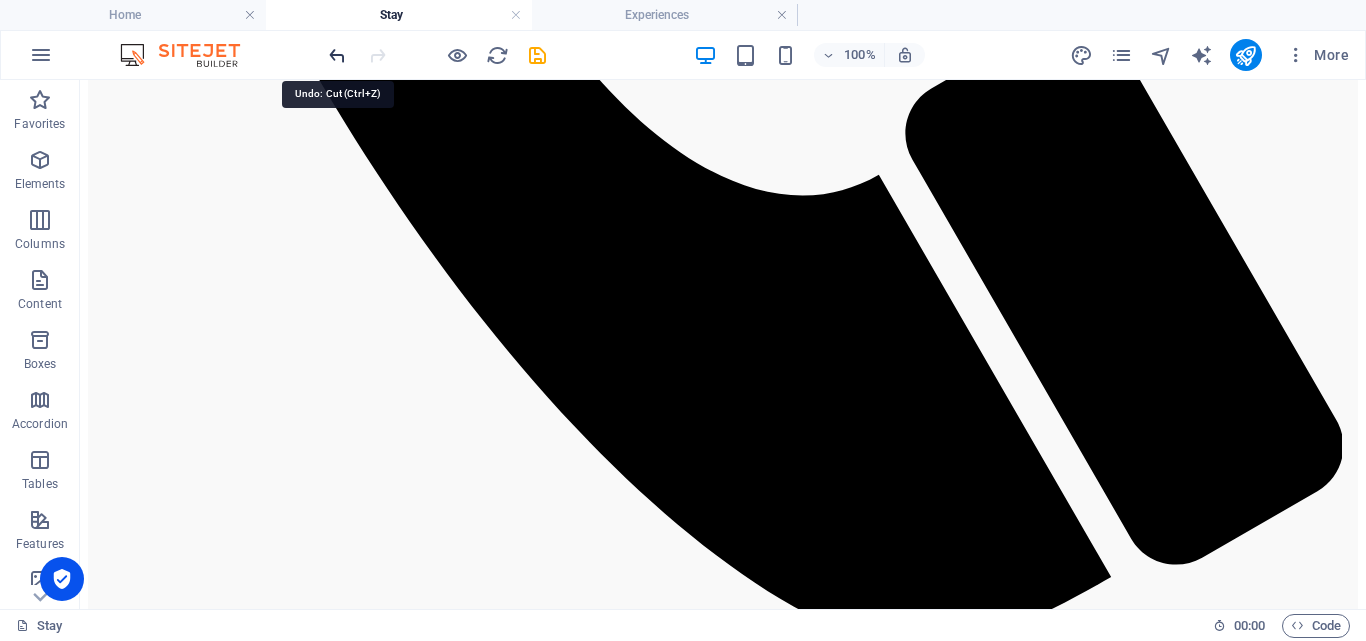 click at bounding box center [337, 55] 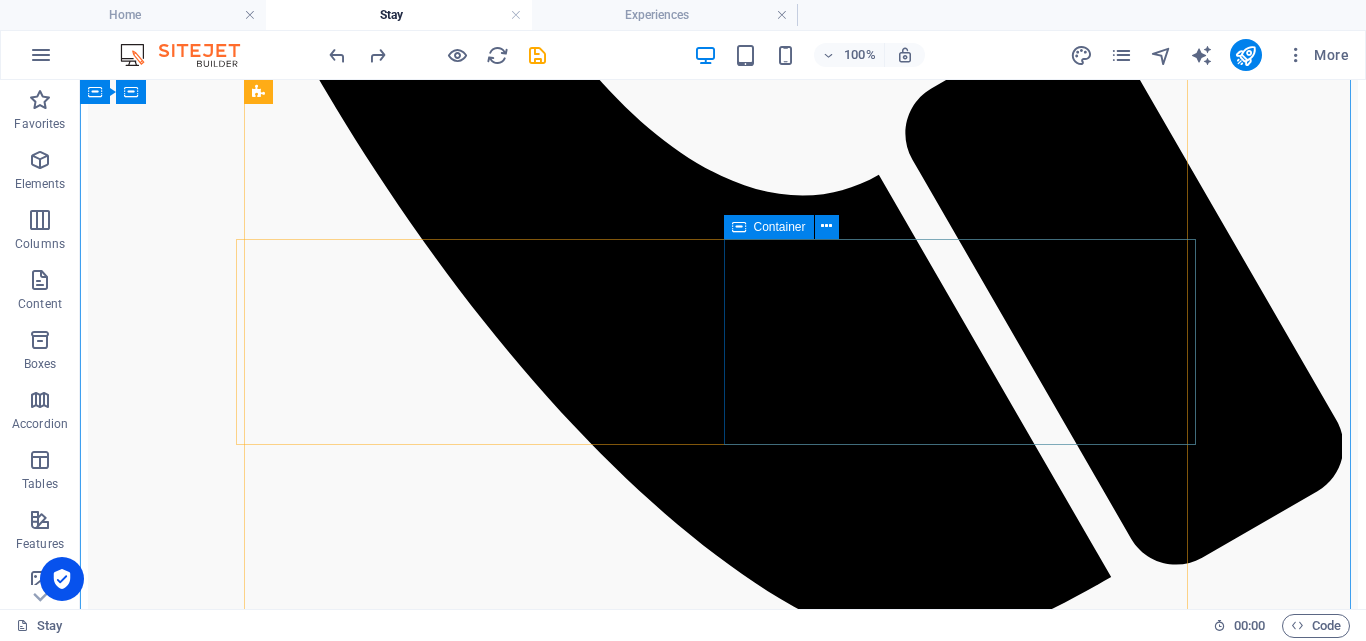 drag, startPoint x: 439, startPoint y: 554, endPoint x: 877, endPoint y: 335, distance: 489.69888 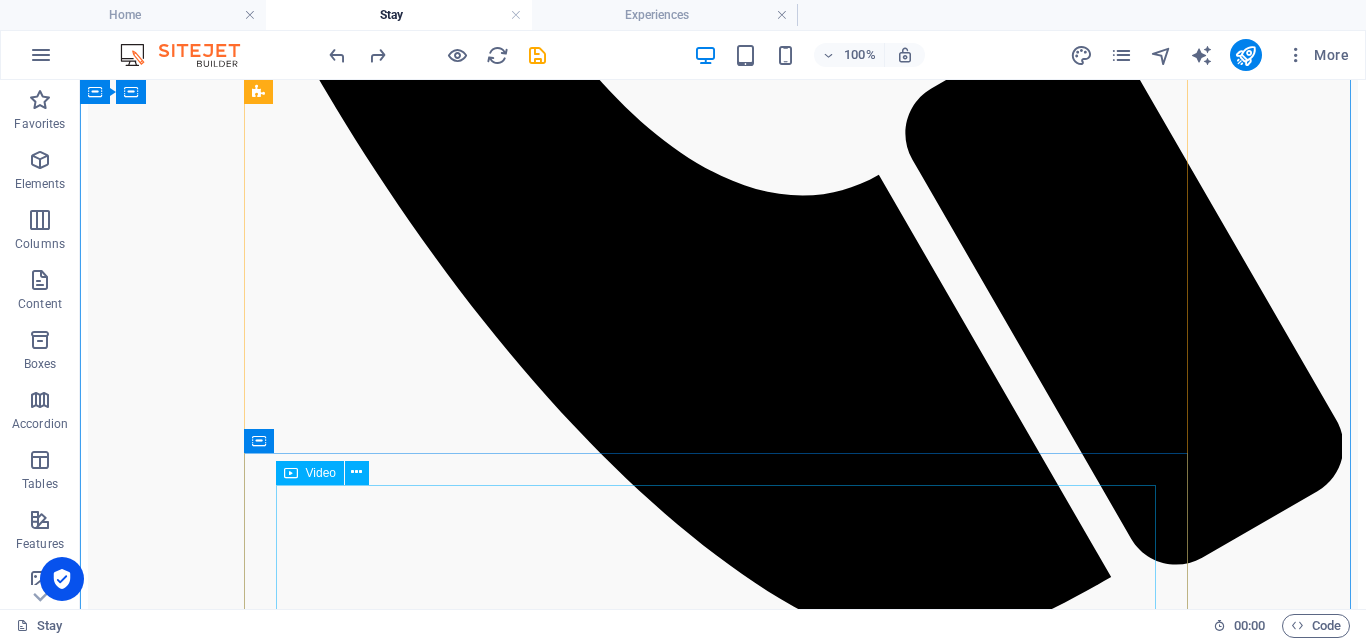 drag, startPoint x: 437, startPoint y: 552, endPoint x: 336, endPoint y: 498, distance: 114.52947 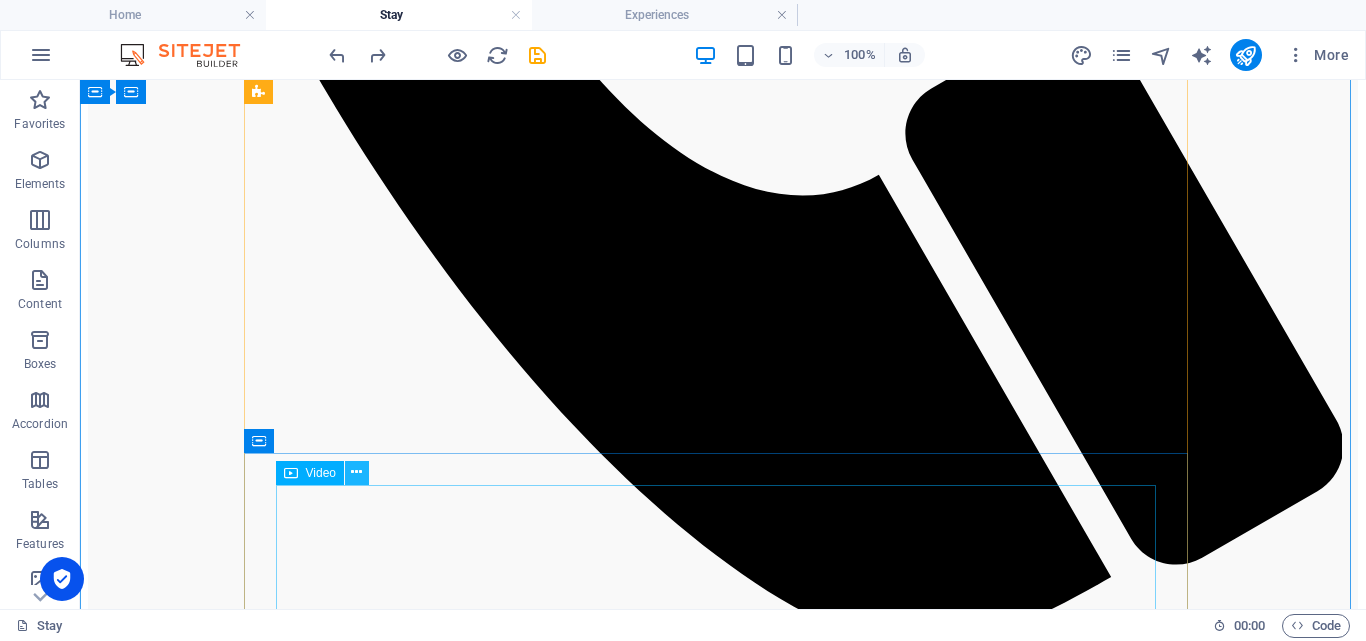 type 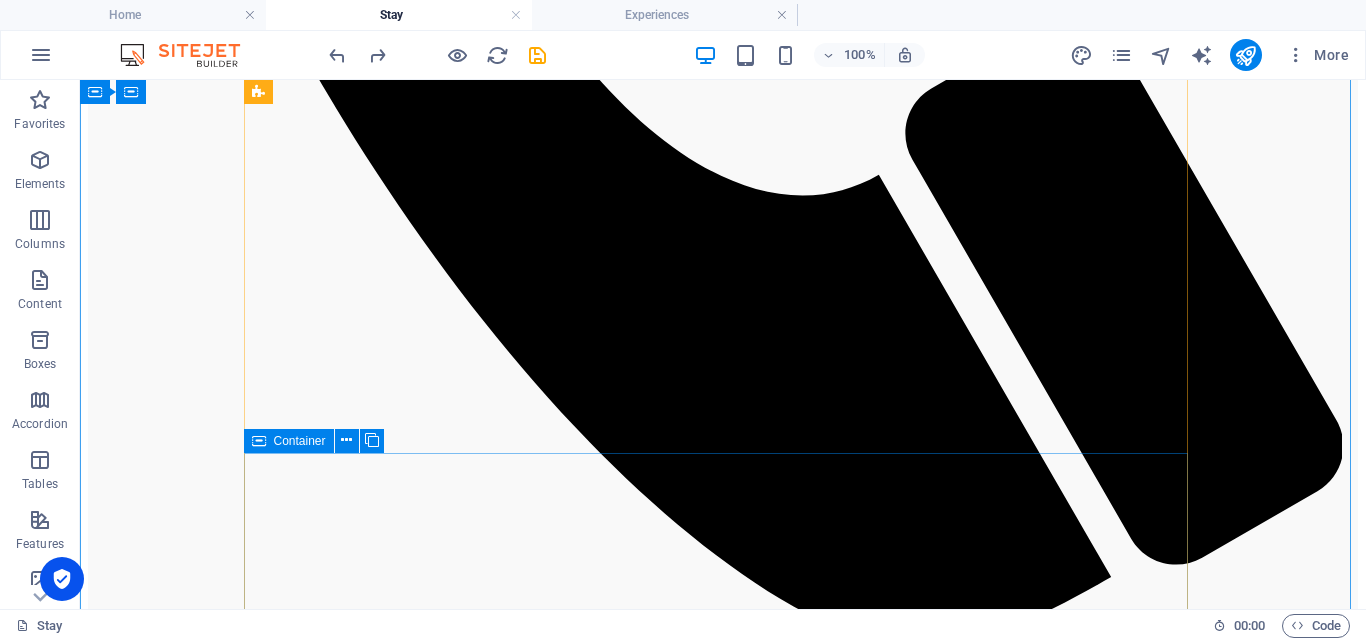 drag, startPoint x: 436, startPoint y: 549, endPoint x: 420, endPoint y: 487, distance: 64.03124 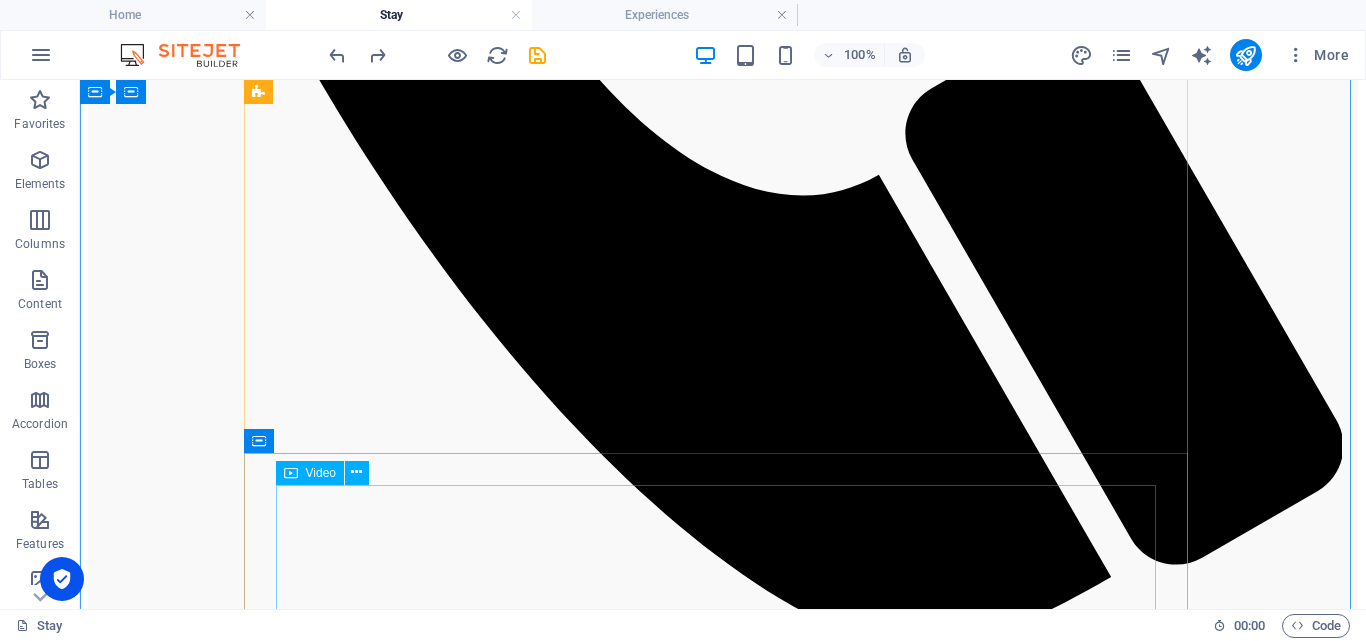 click at bounding box center (723, 4575) 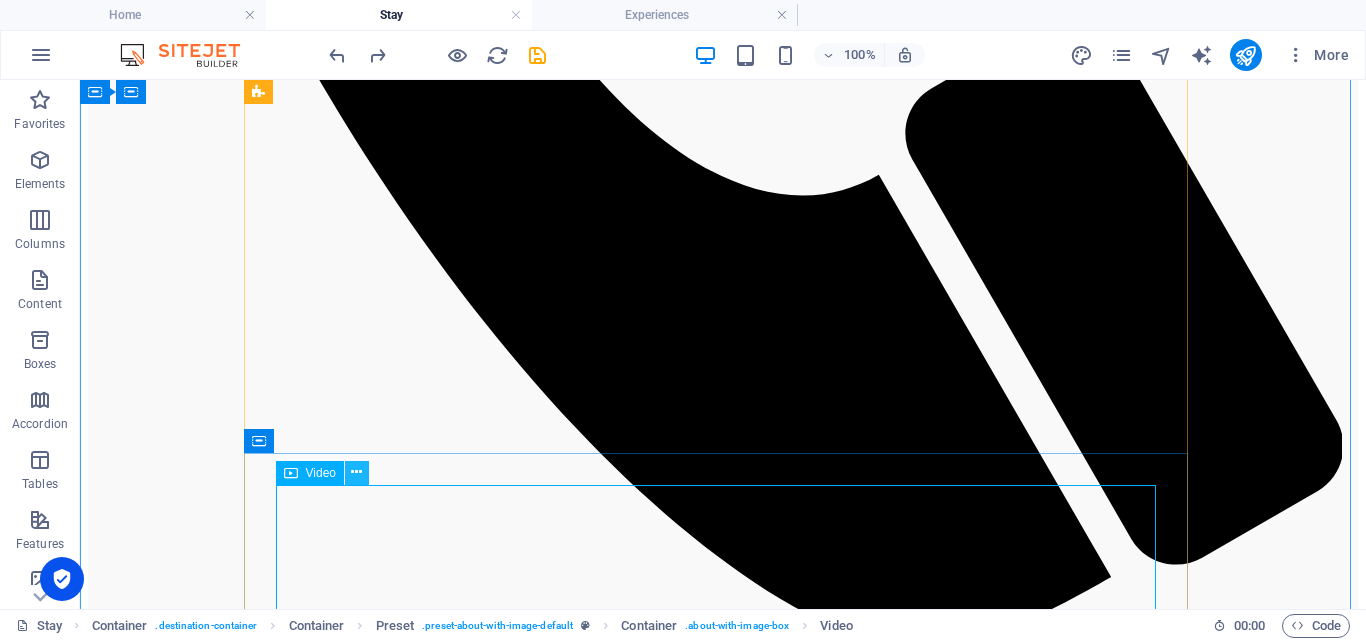 click at bounding box center [356, 472] 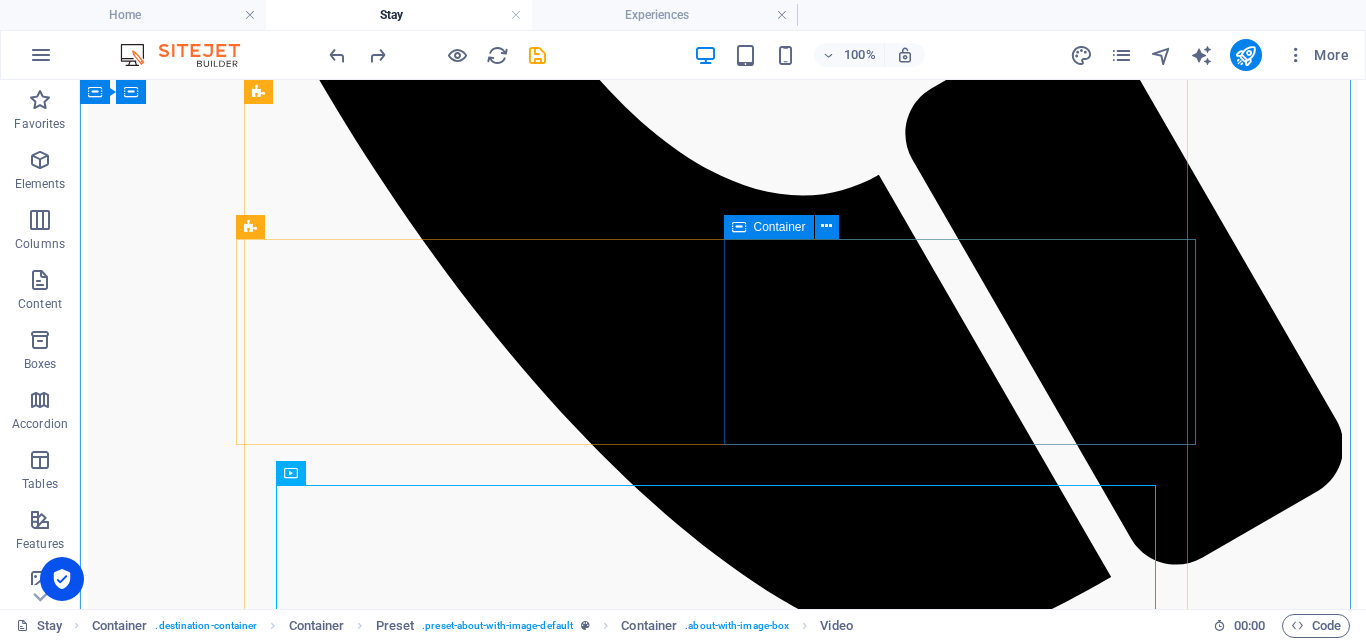 click on "Add elements" at bounding box center [664, 4215] 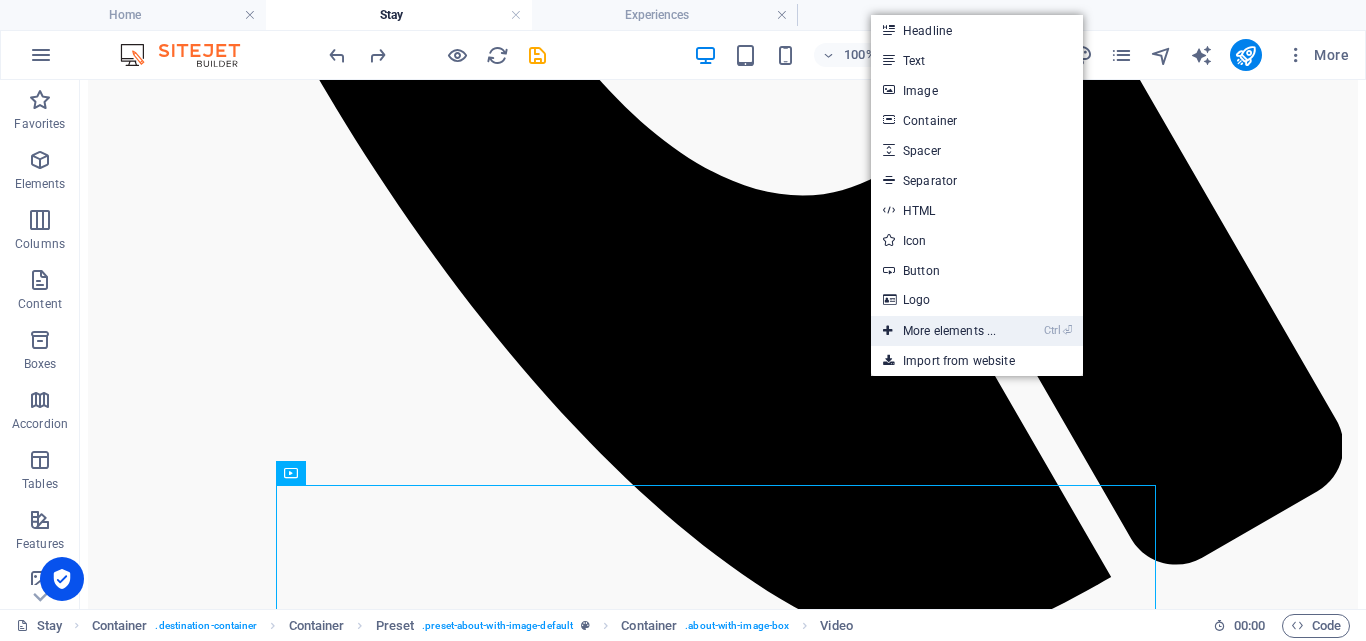 drag, startPoint x: 910, startPoint y: 331, endPoint x: 511, endPoint y: 262, distance: 404.9222 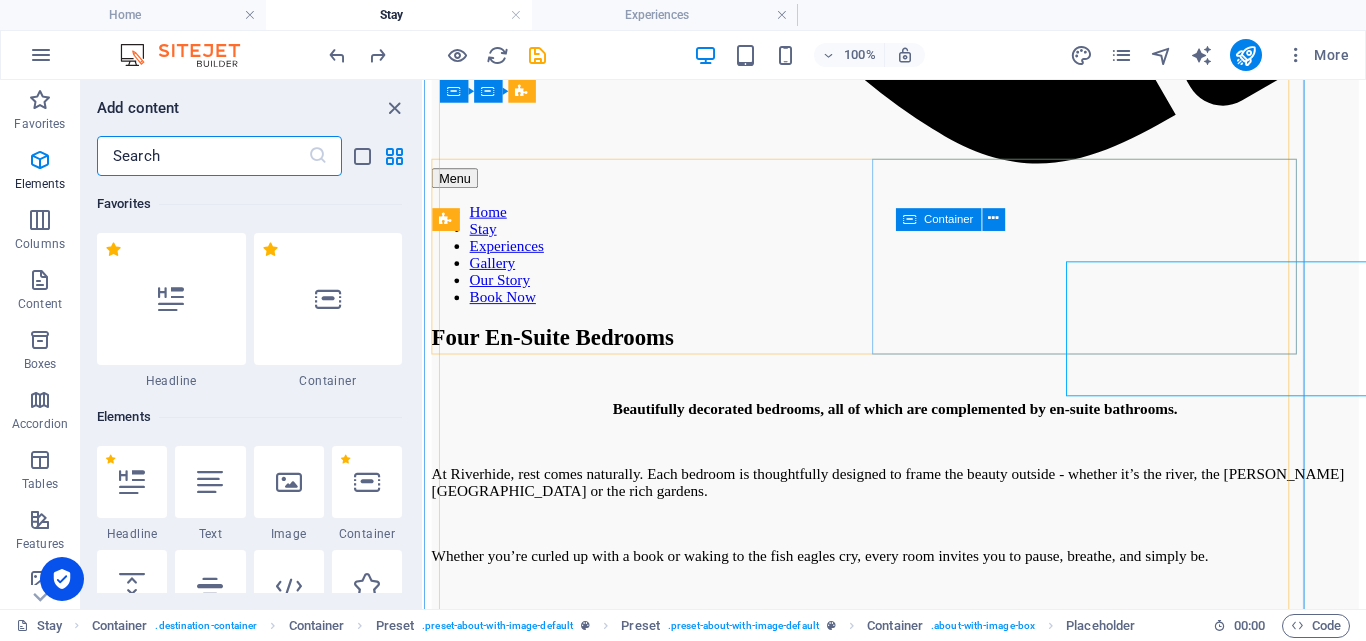 scroll, scrollTop: 1856, scrollLeft: 0, axis: vertical 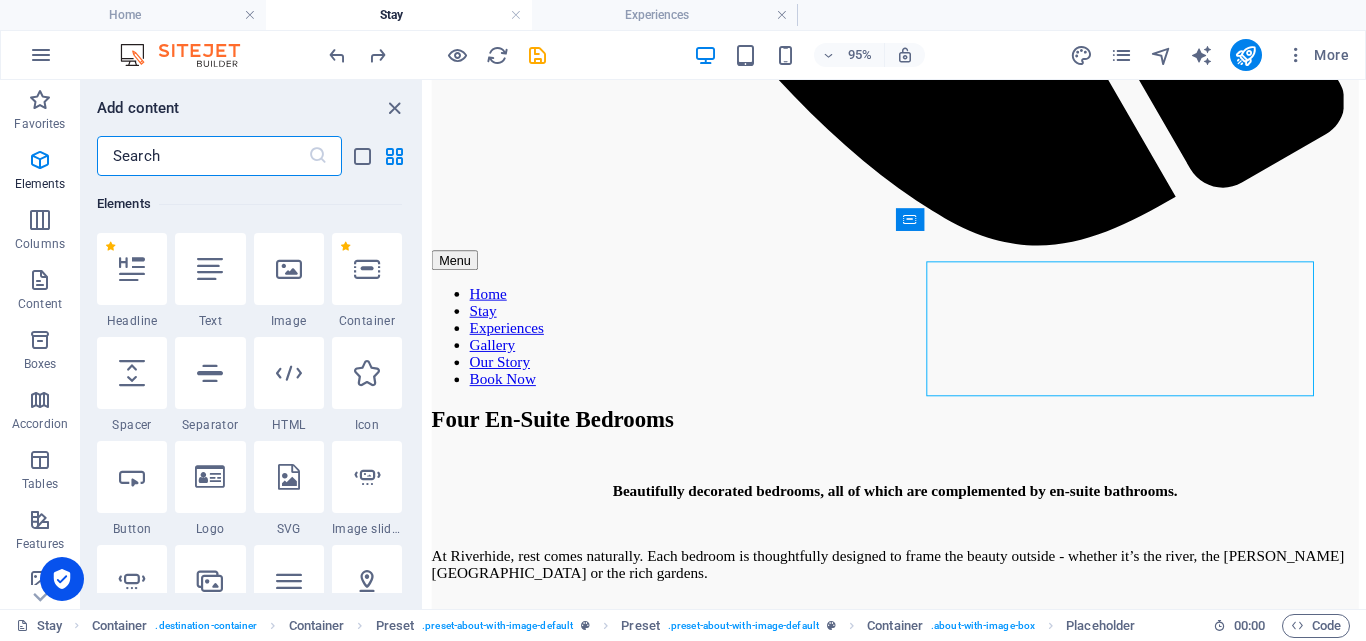 click on "Elements" at bounding box center [249, 204] 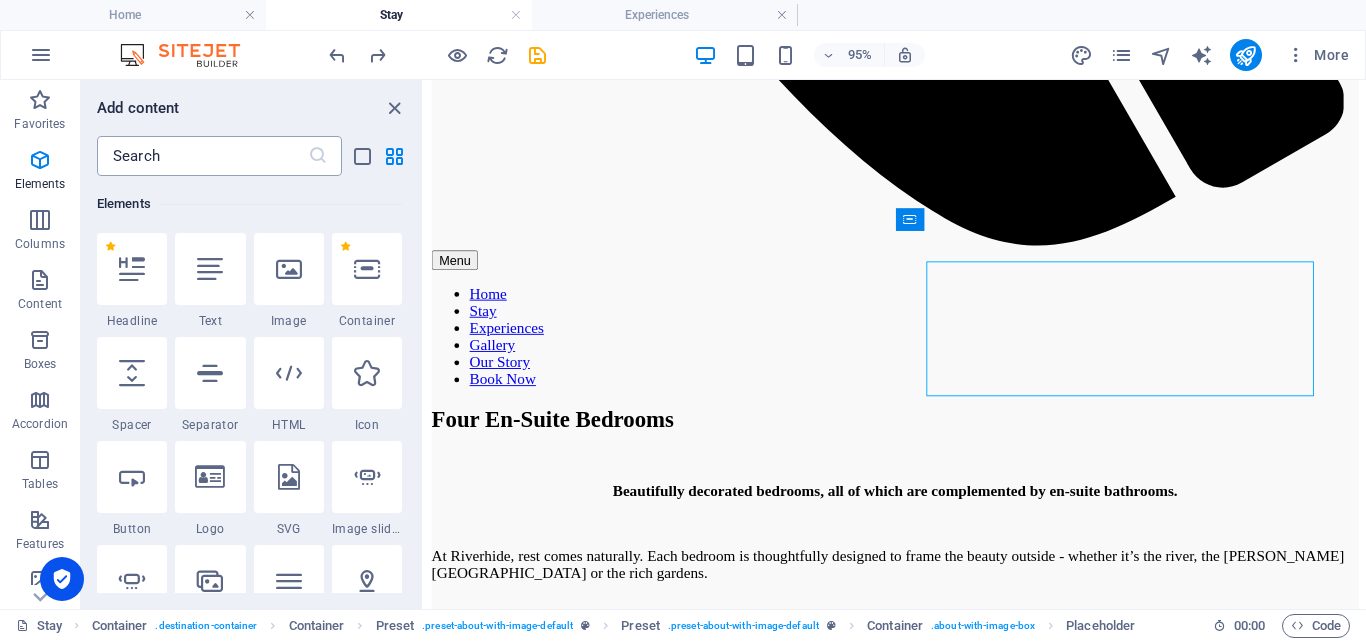 click at bounding box center (202, 156) 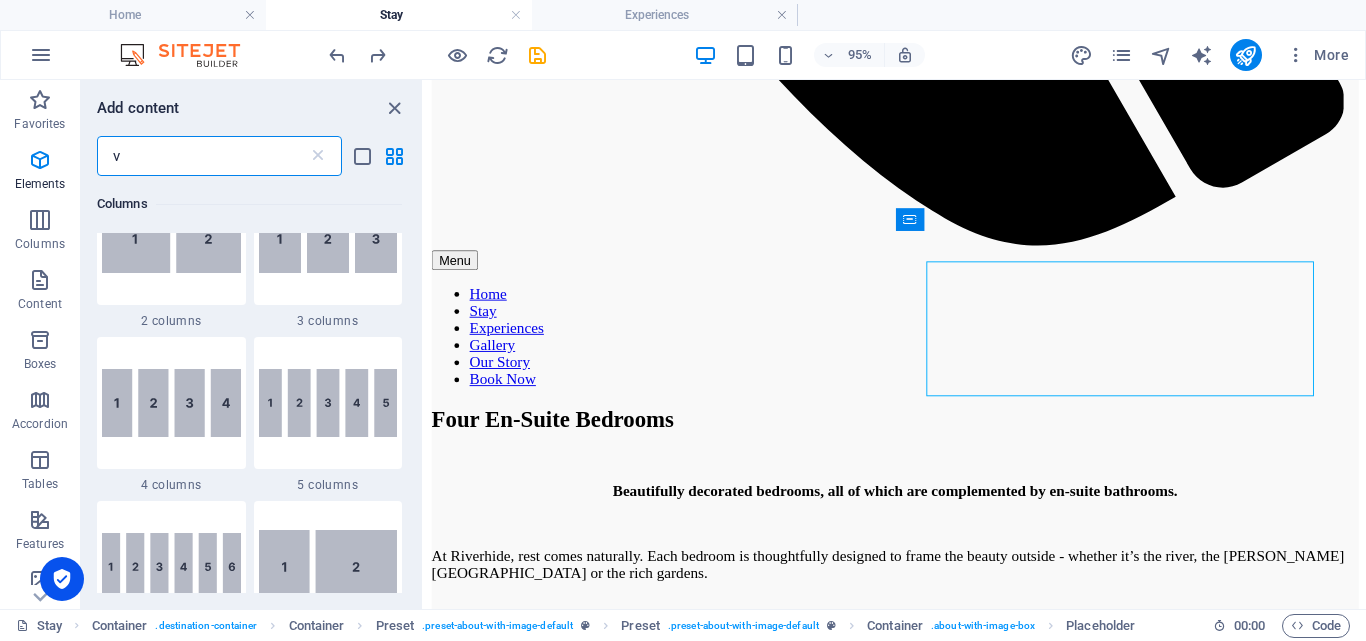 scroll, scrollTop: 0, scrollLeft: 0, axis: both 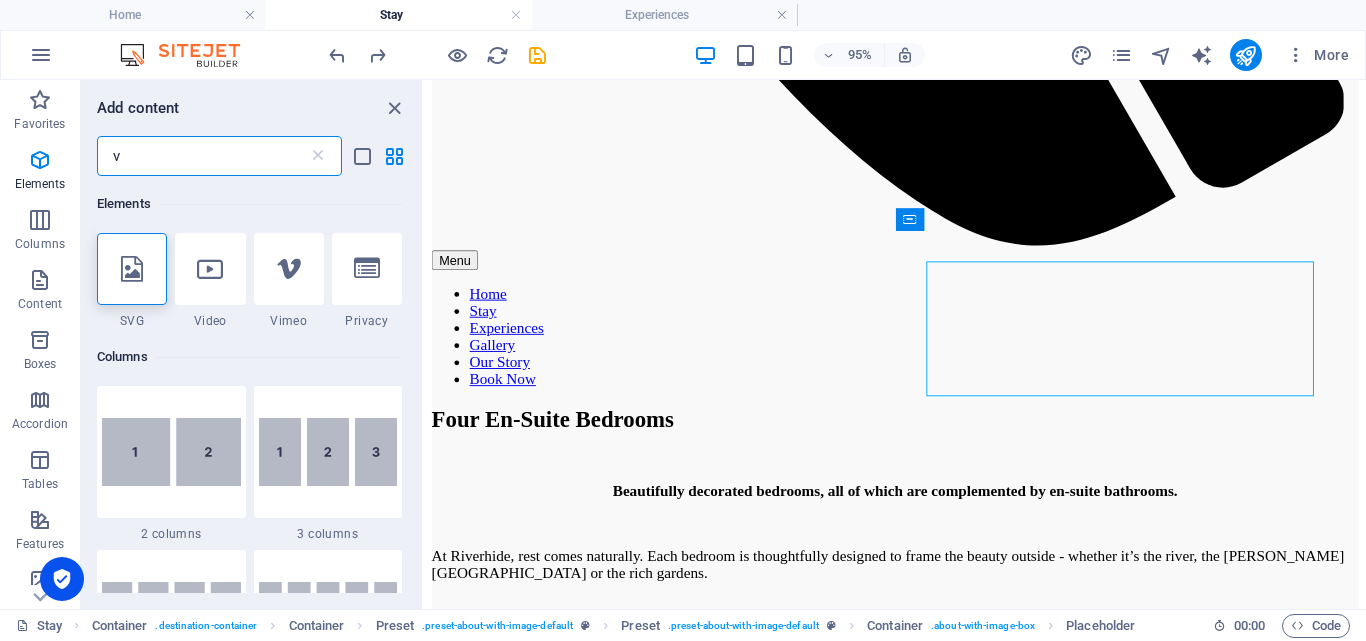 type on "vi" 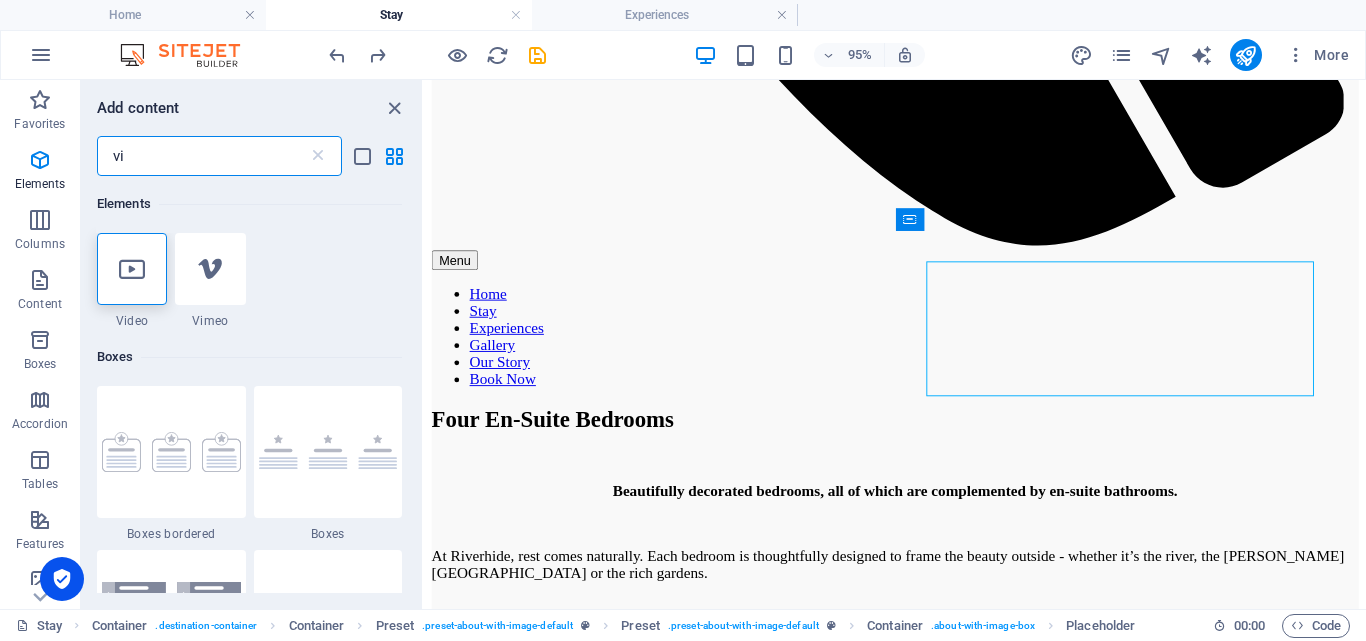 select on "%" 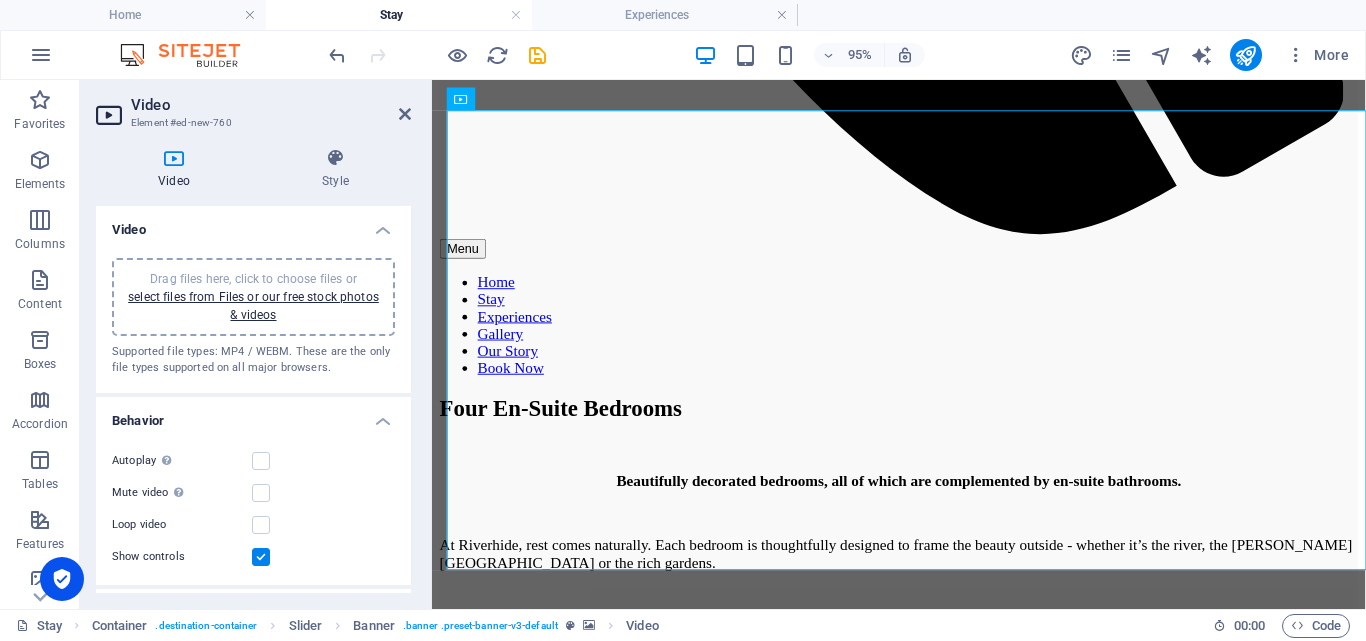 scroll, scrollTop: 0, scrollLeft: 0, axis: both 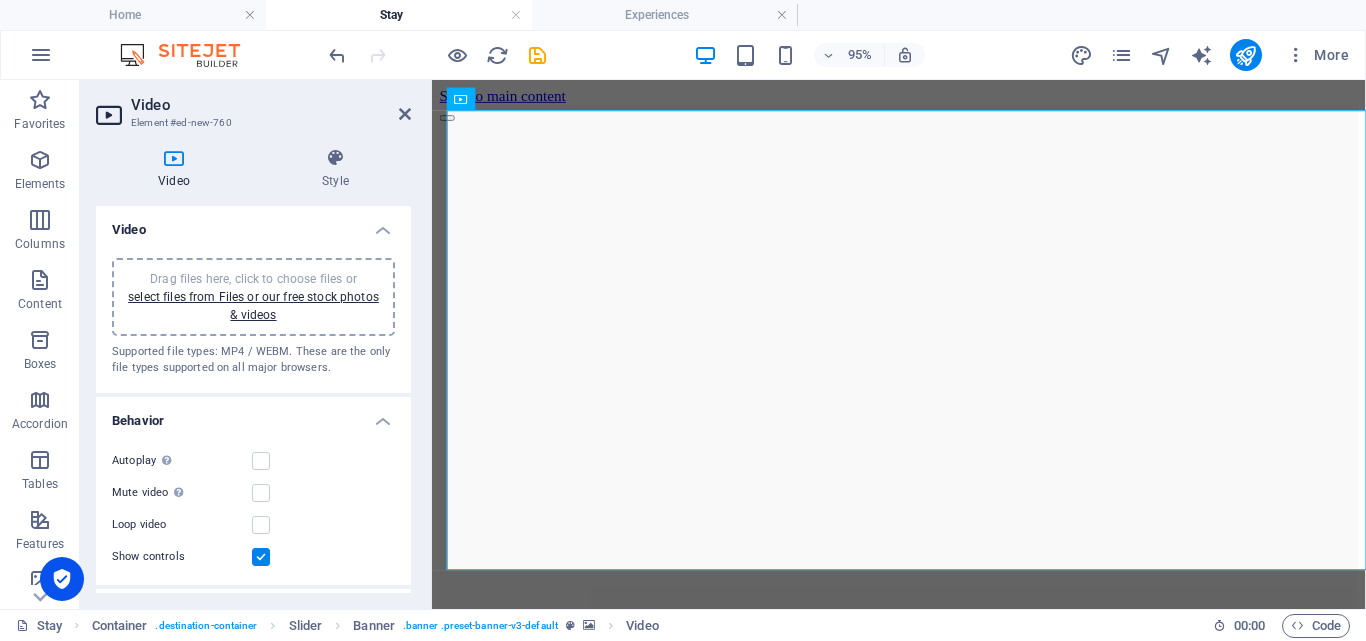 click on "Video" at bounding box center [271, 105] 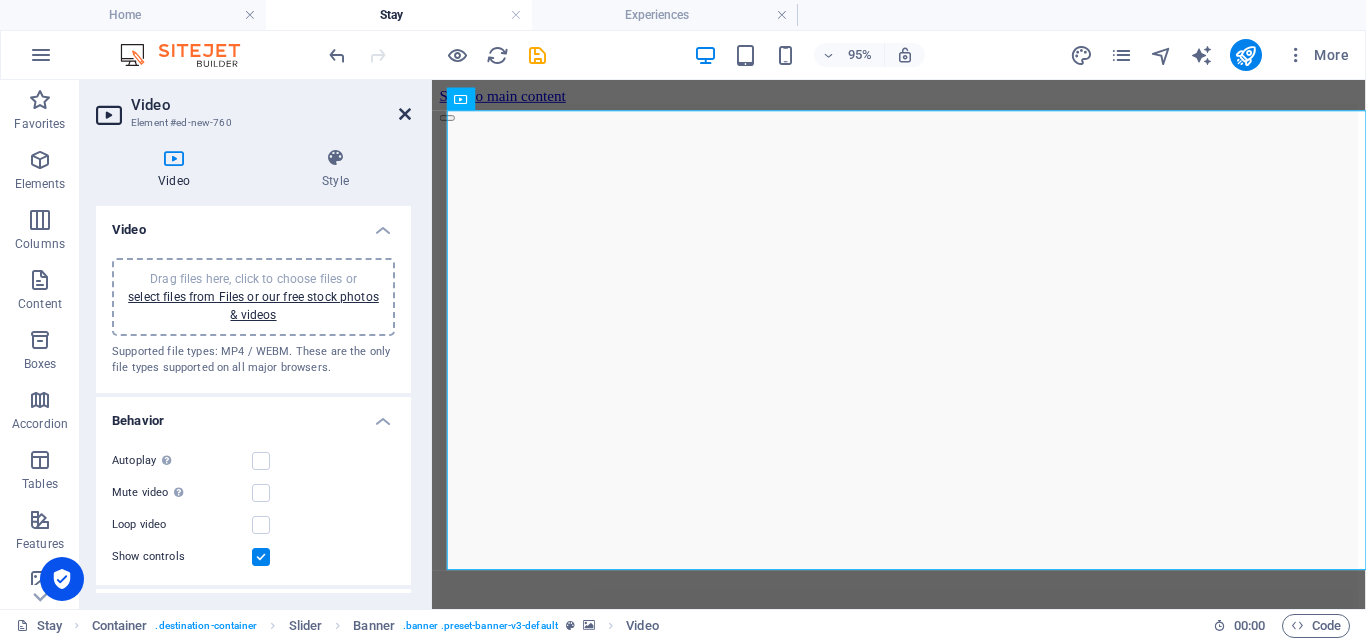 click at bounding box center [405, 114] 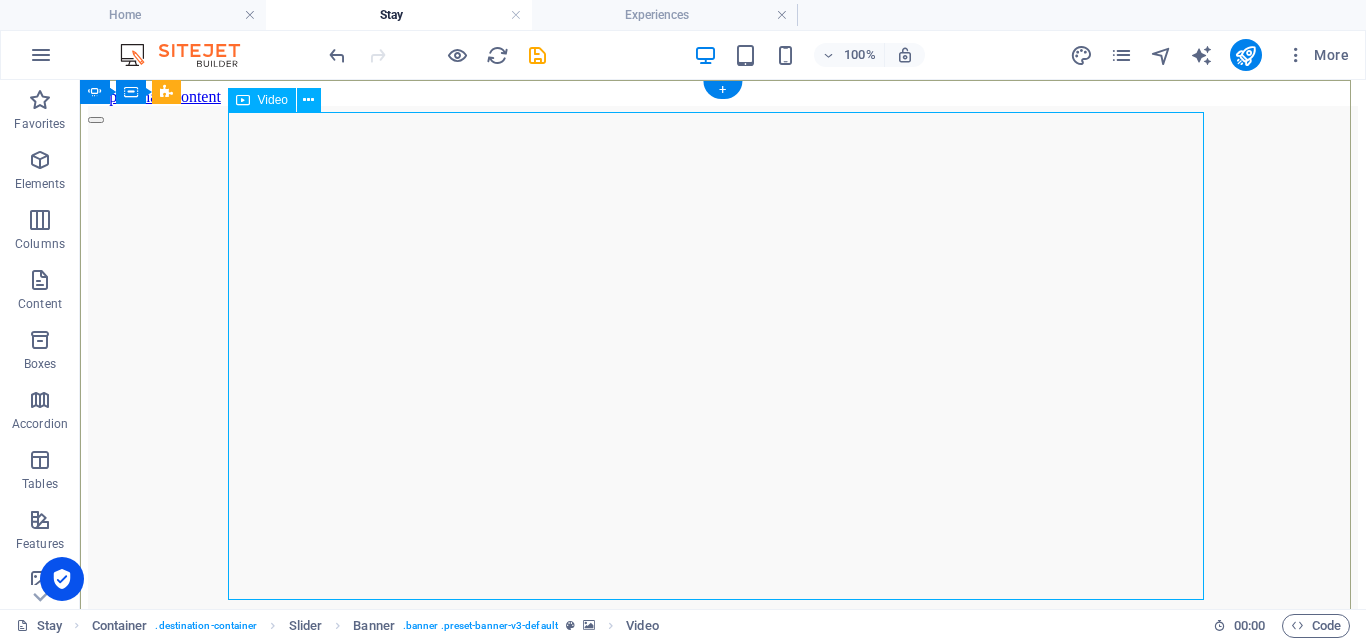 click at bounding box center [-1819, 2743] 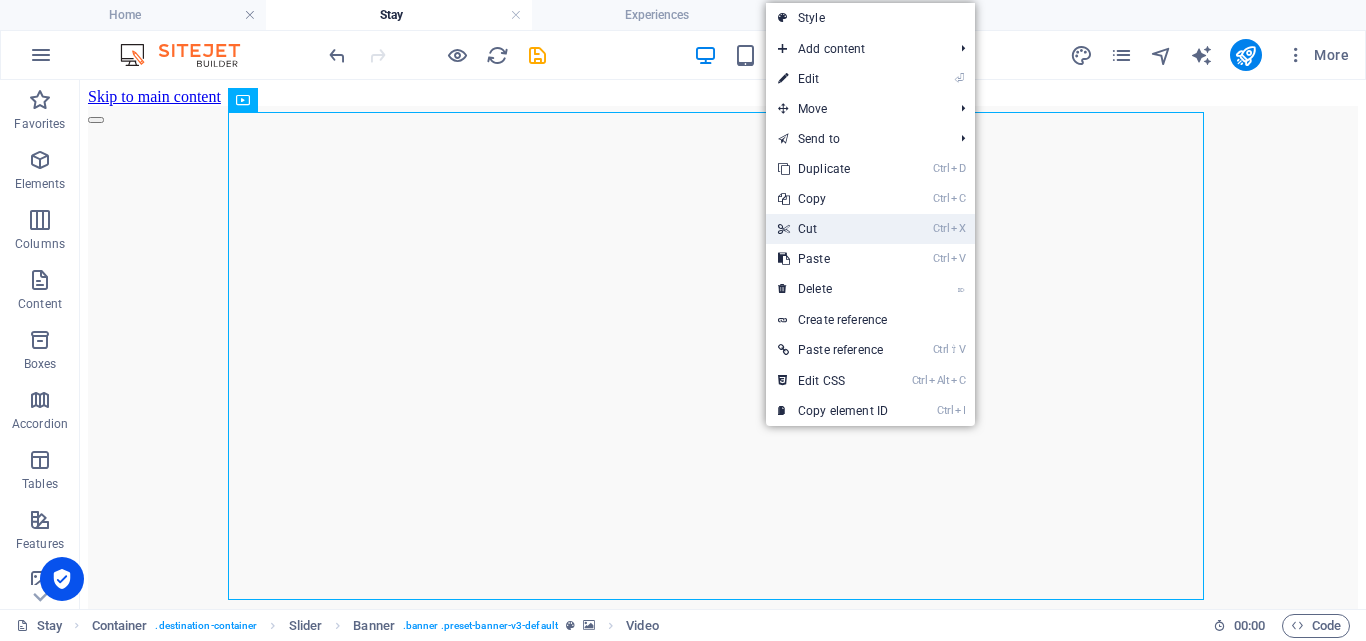 drag, startPoint x: 834, startPoint y: 230, endPoint x: 973, endPoint y: 237, distance: 139.17615 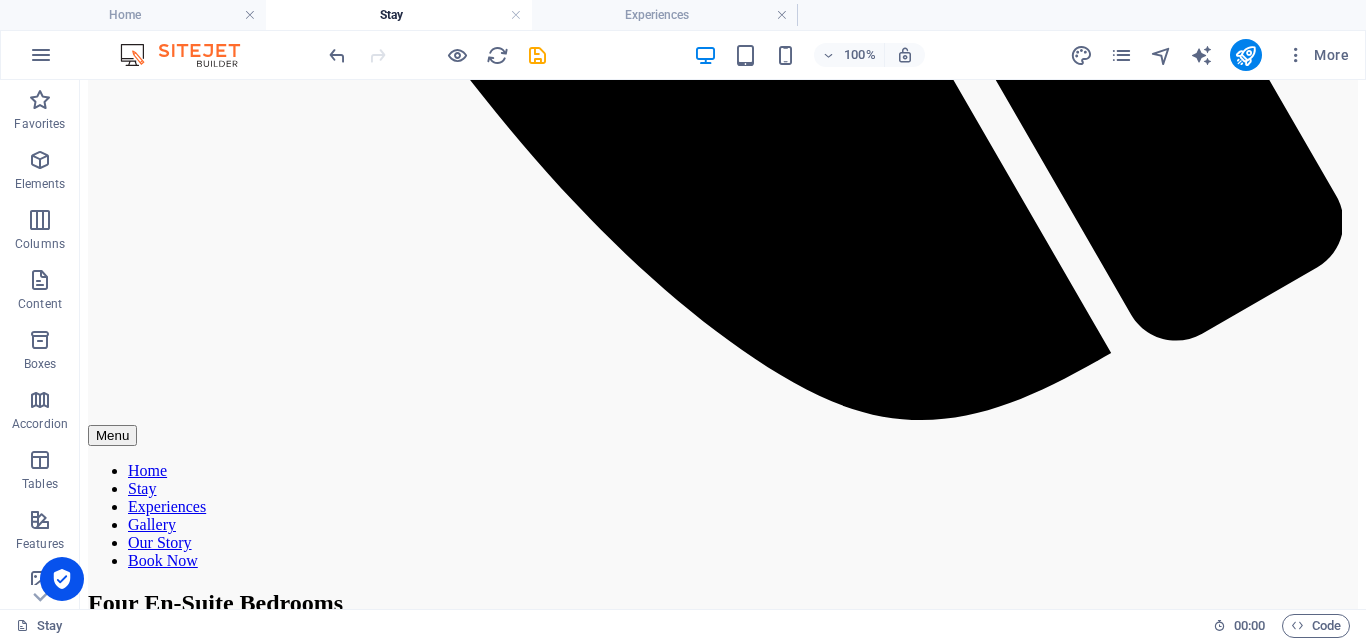 scroll, scrollTop: 1948, scrollLeft: 0, axis: vertical 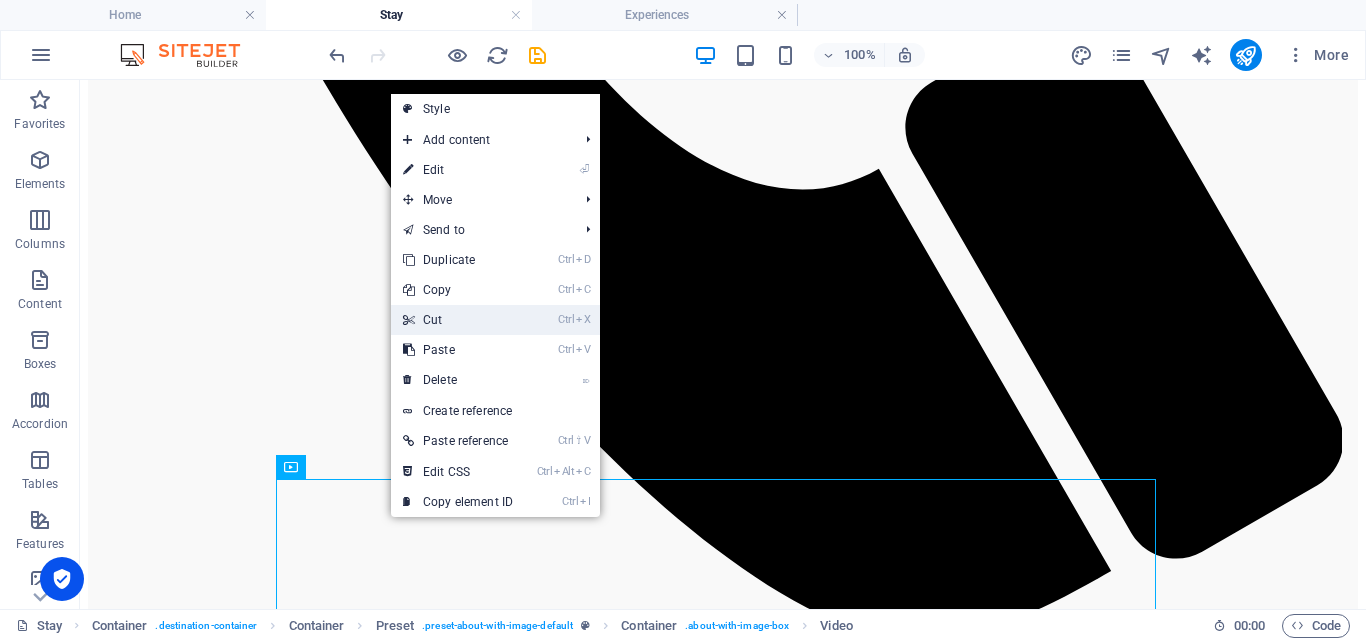 click on "Ctrl X  Cut" at bounding box center [458, 320] 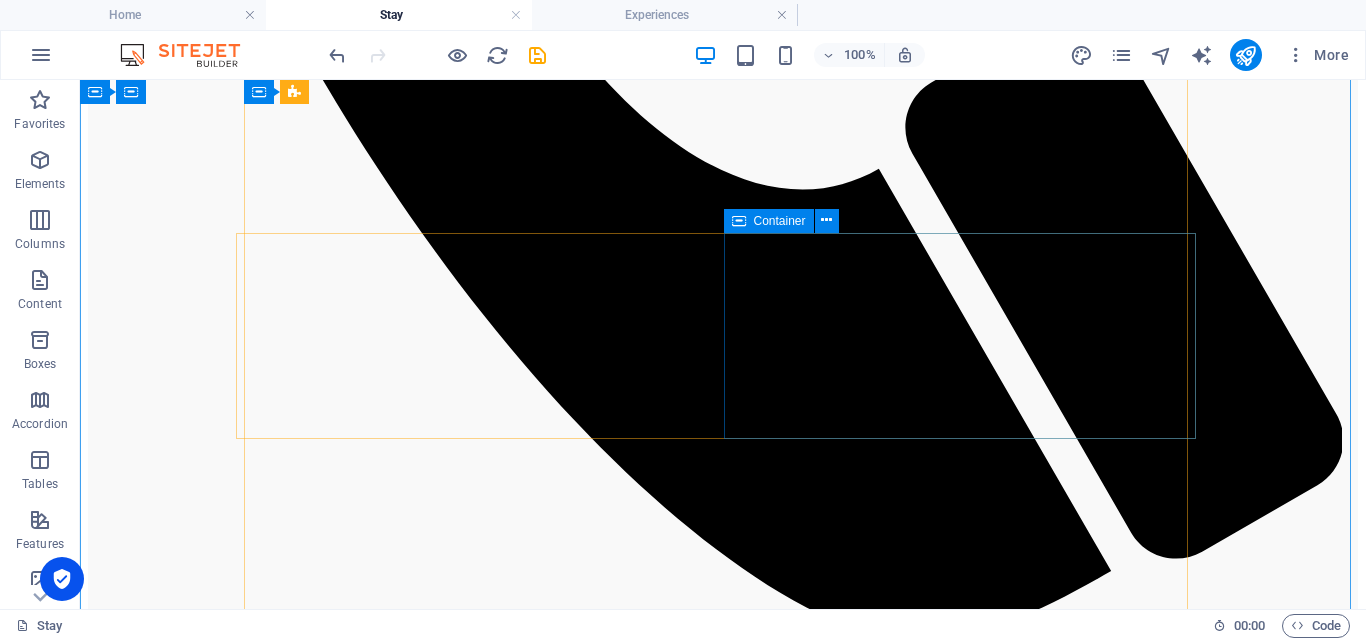 click on "Drop content here or  Add elements  Paste clipboard" at bounding box center [723, 4179] 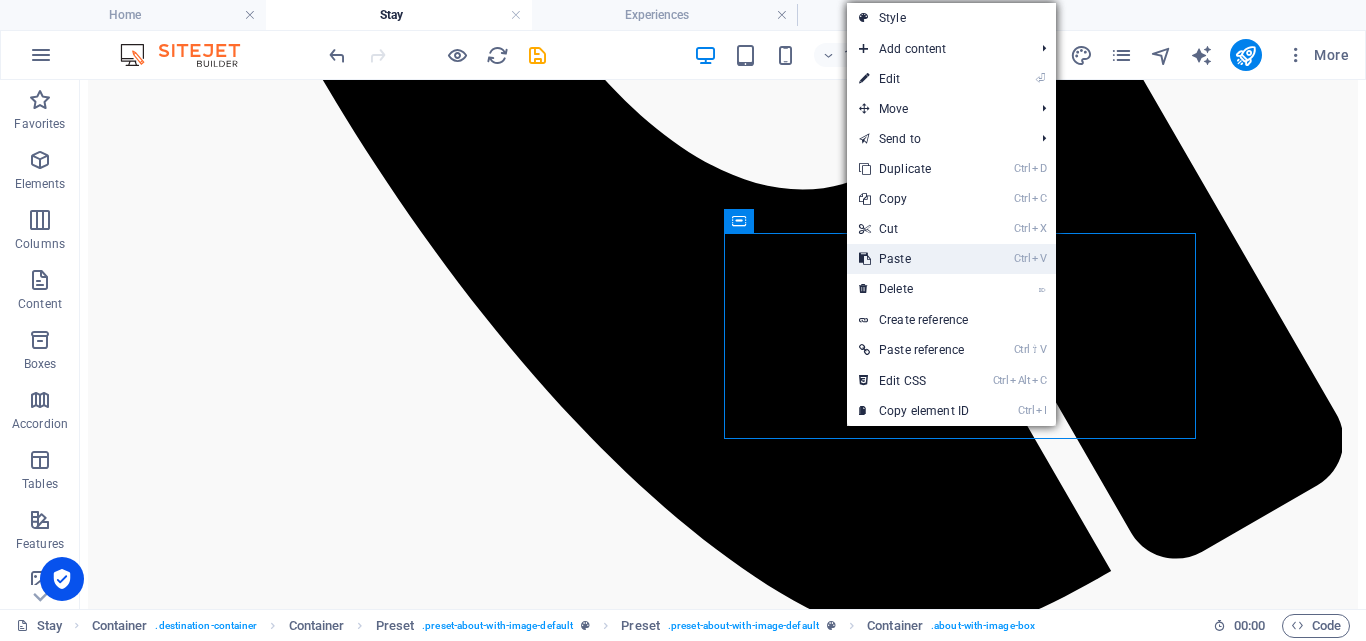 click on "Ctrl V  Paste" at bounding box center (914, 259) 